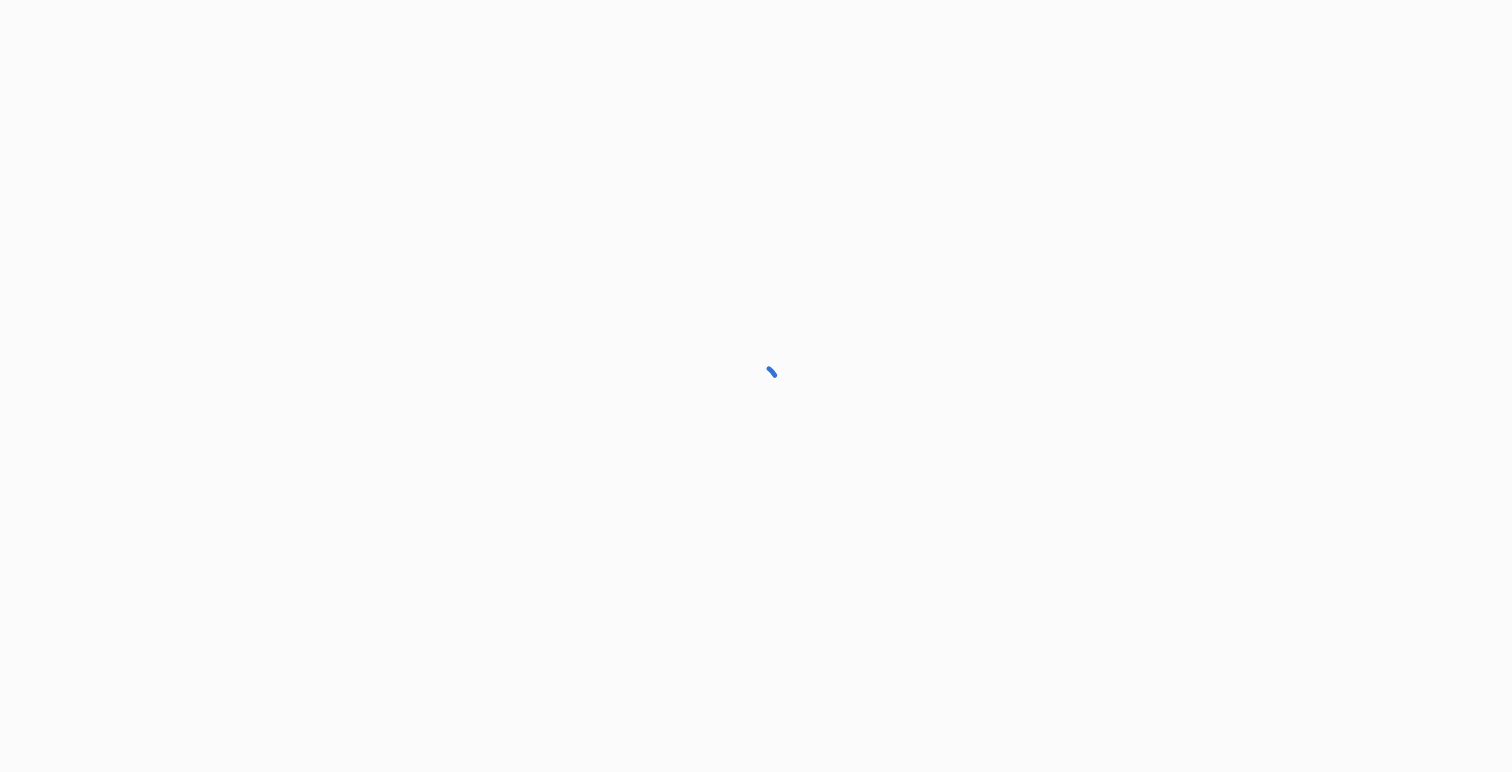 scroll, scrollTop: 0, scrollLeft: 0, axis: both 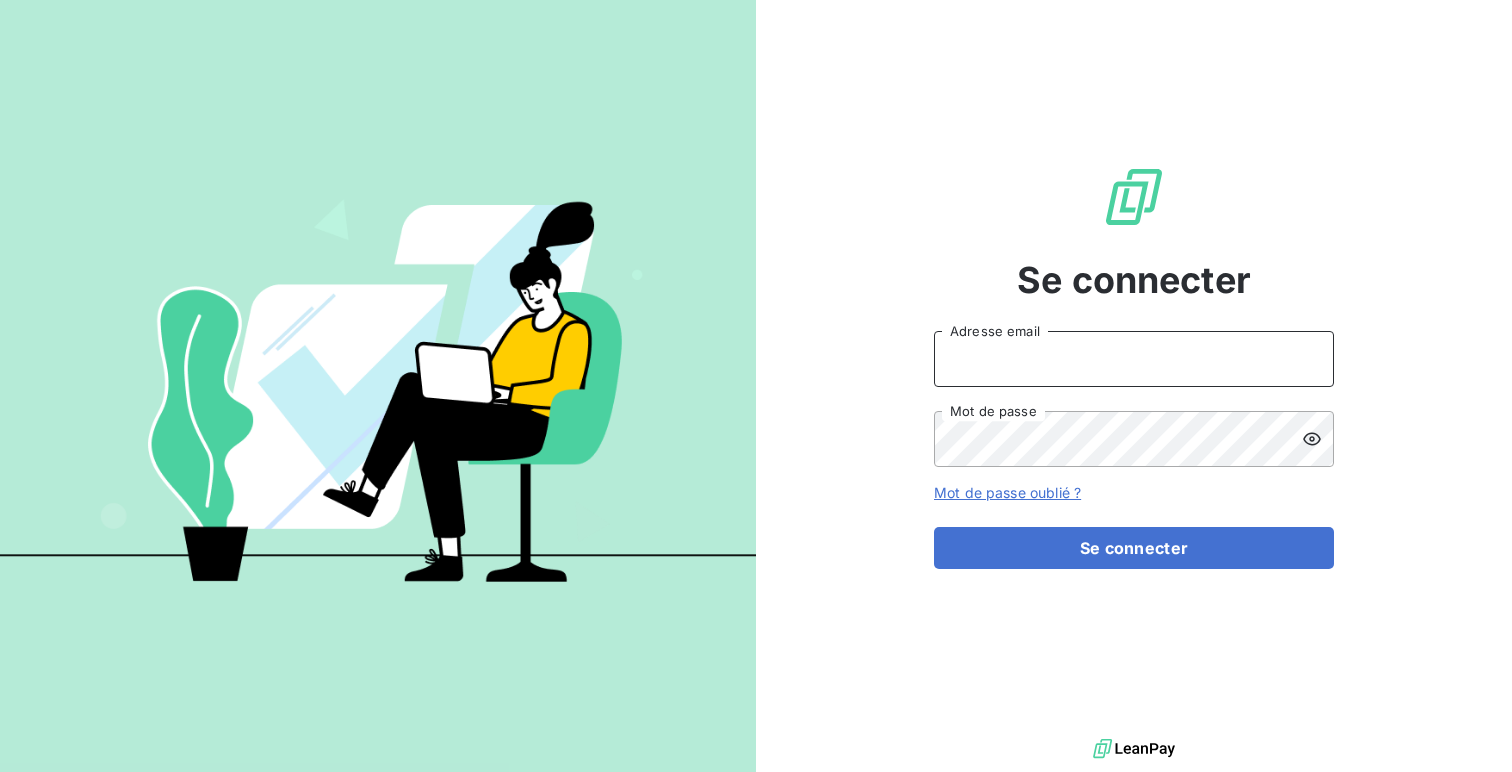 click on "Adresse email" at bounding box center (1134, 359) 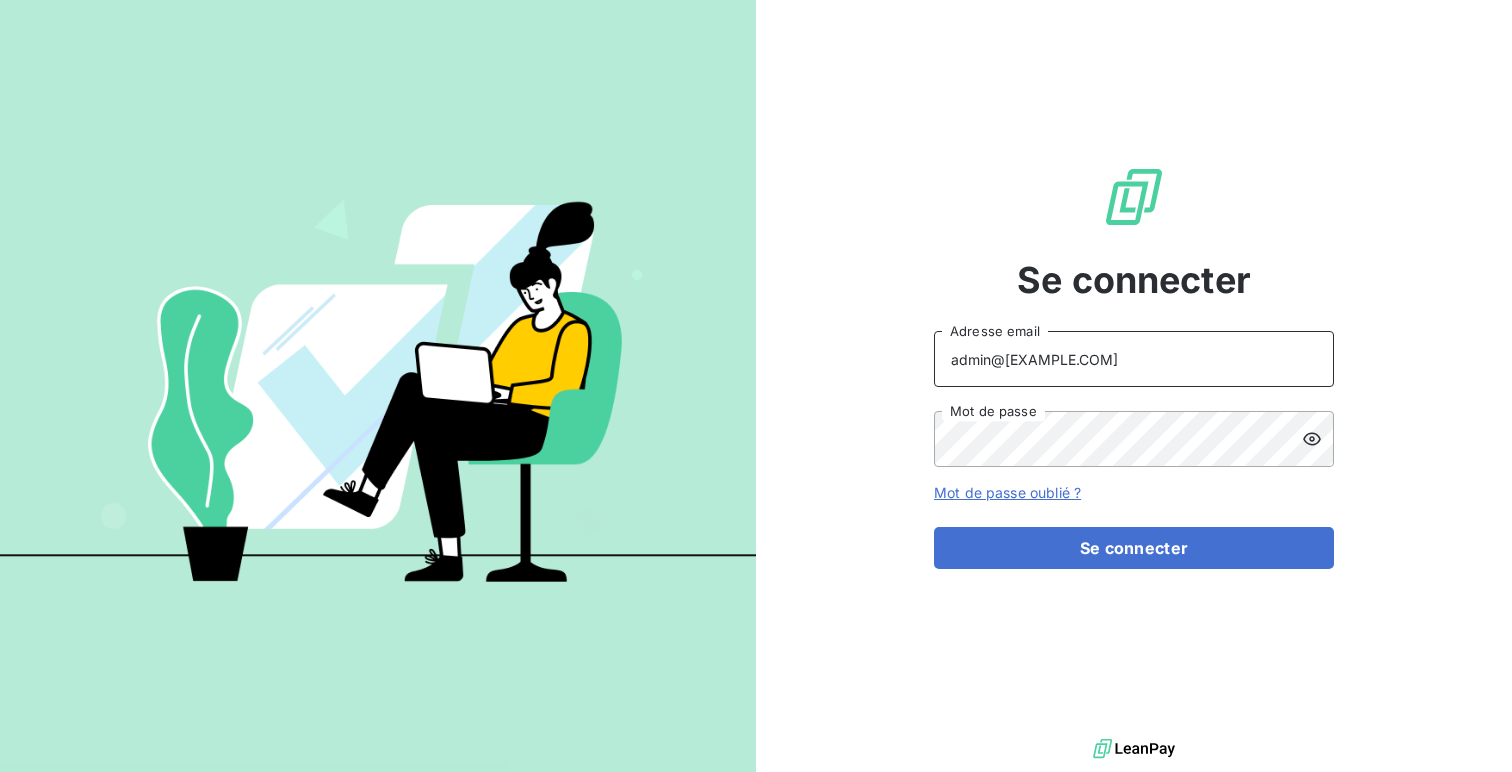 type on "admin@excovalliance" 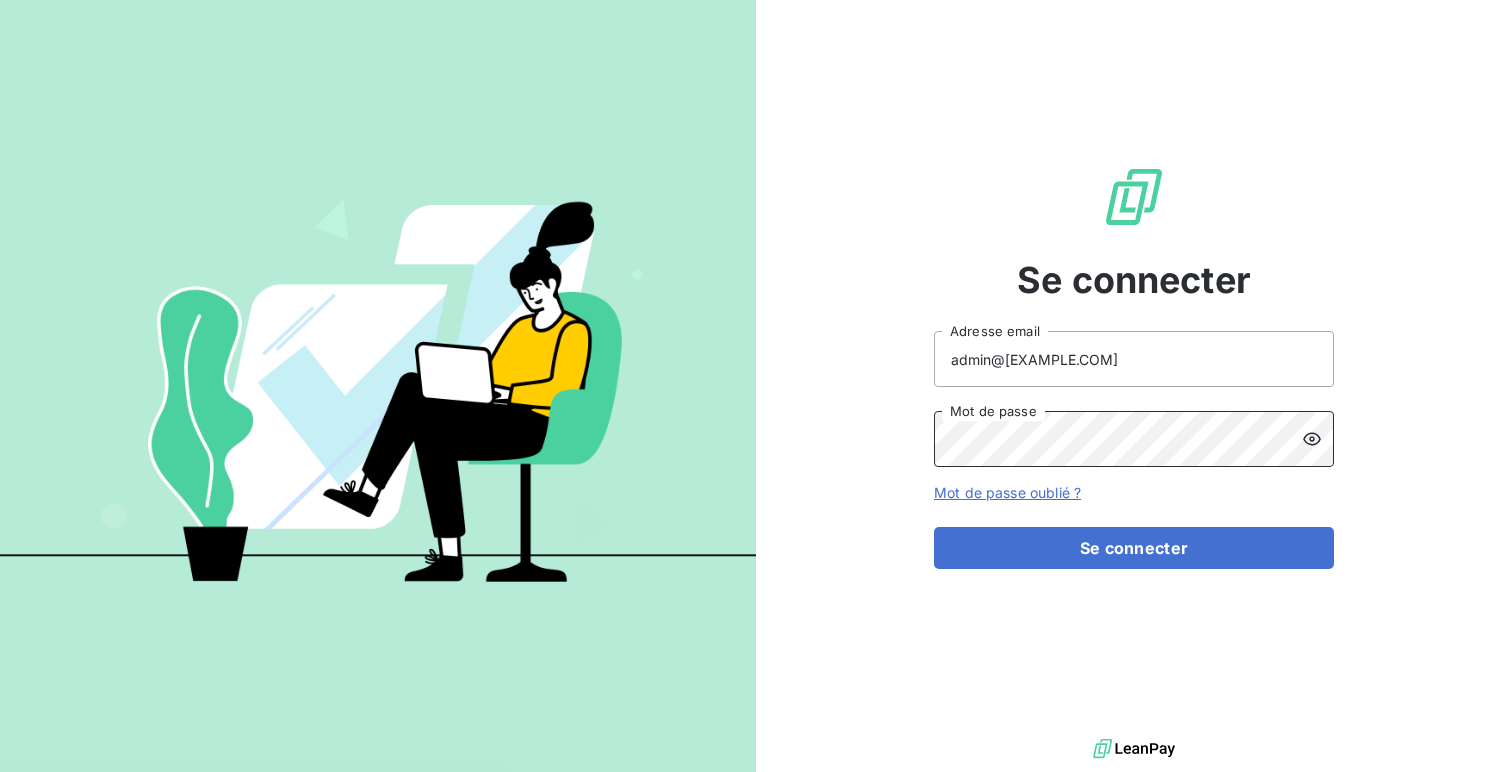 click on "Se connecter" at bounding box center [1134, 548] 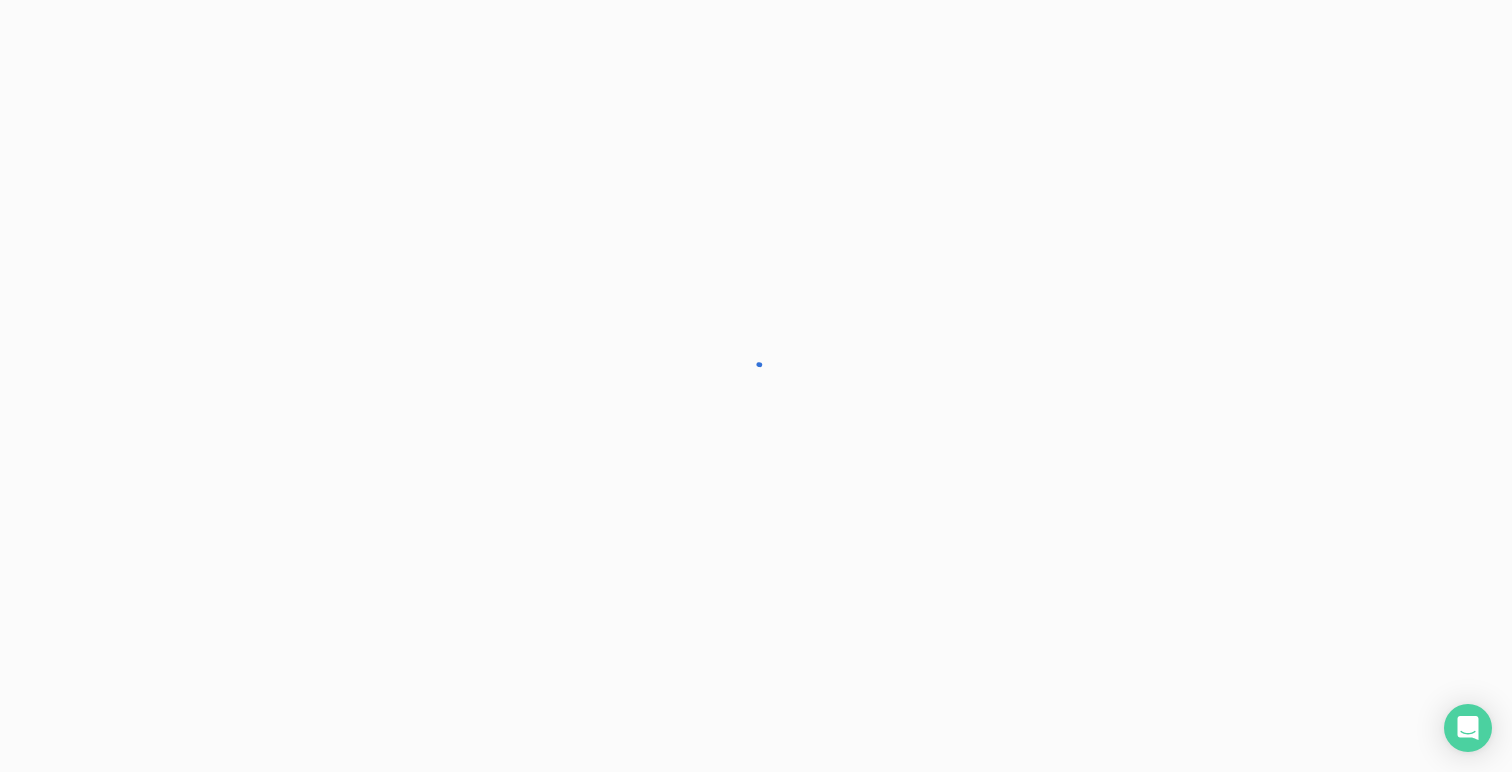 scroll, scrollTop: 0, scrollLeft: 0, axis: both 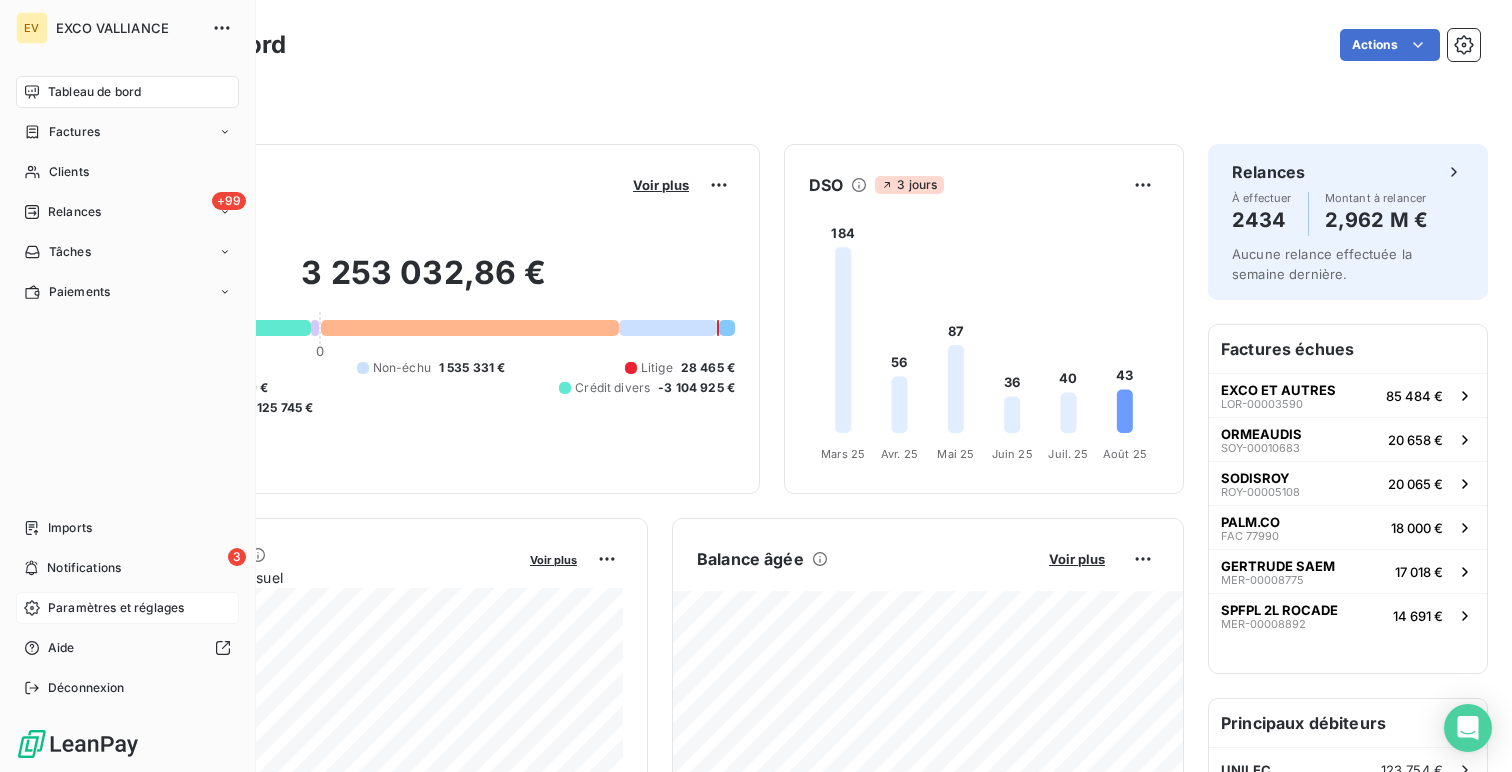 click on "Paramètres et réglages" at bounding box center (116, 608) 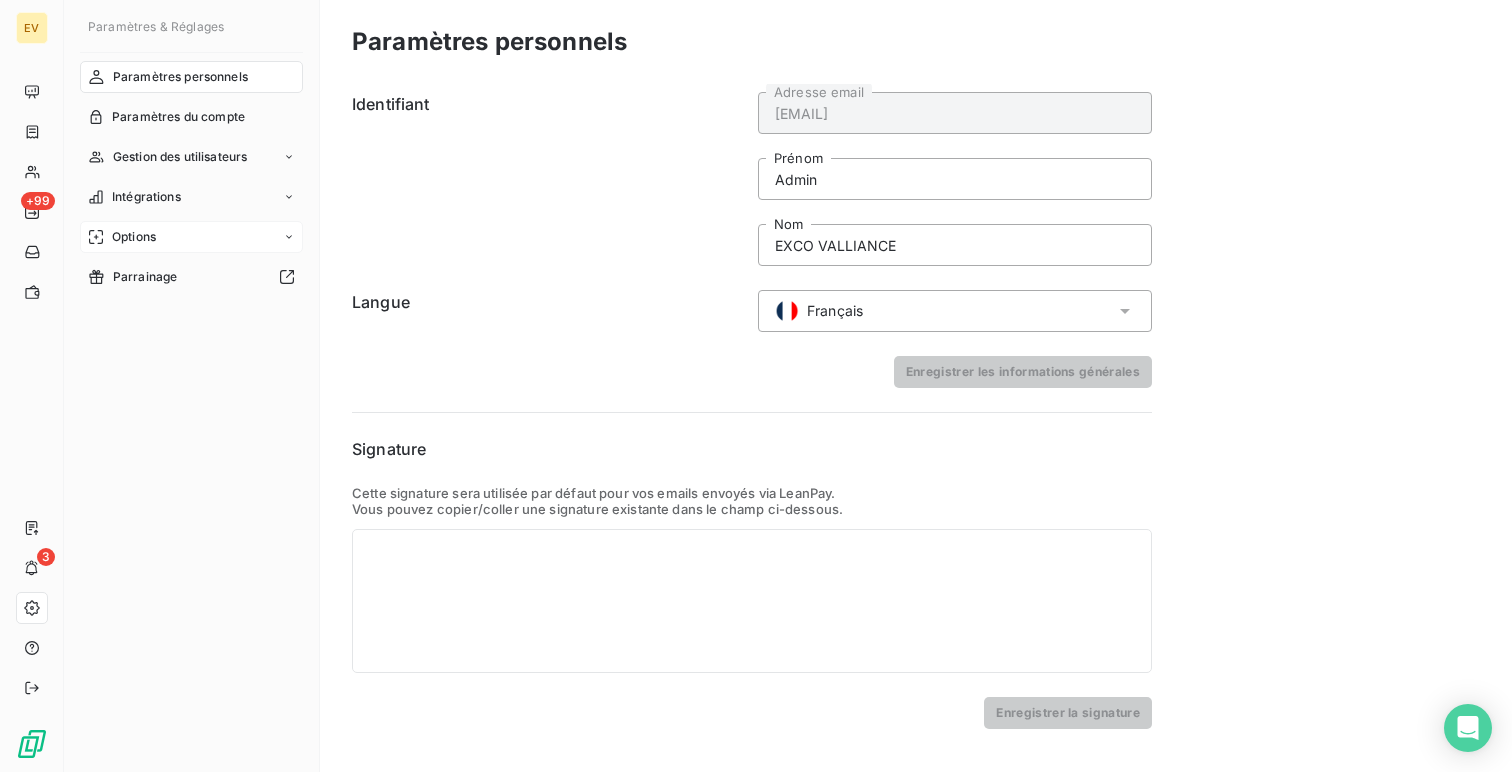click on "Options" at bounding box center [191, 237] 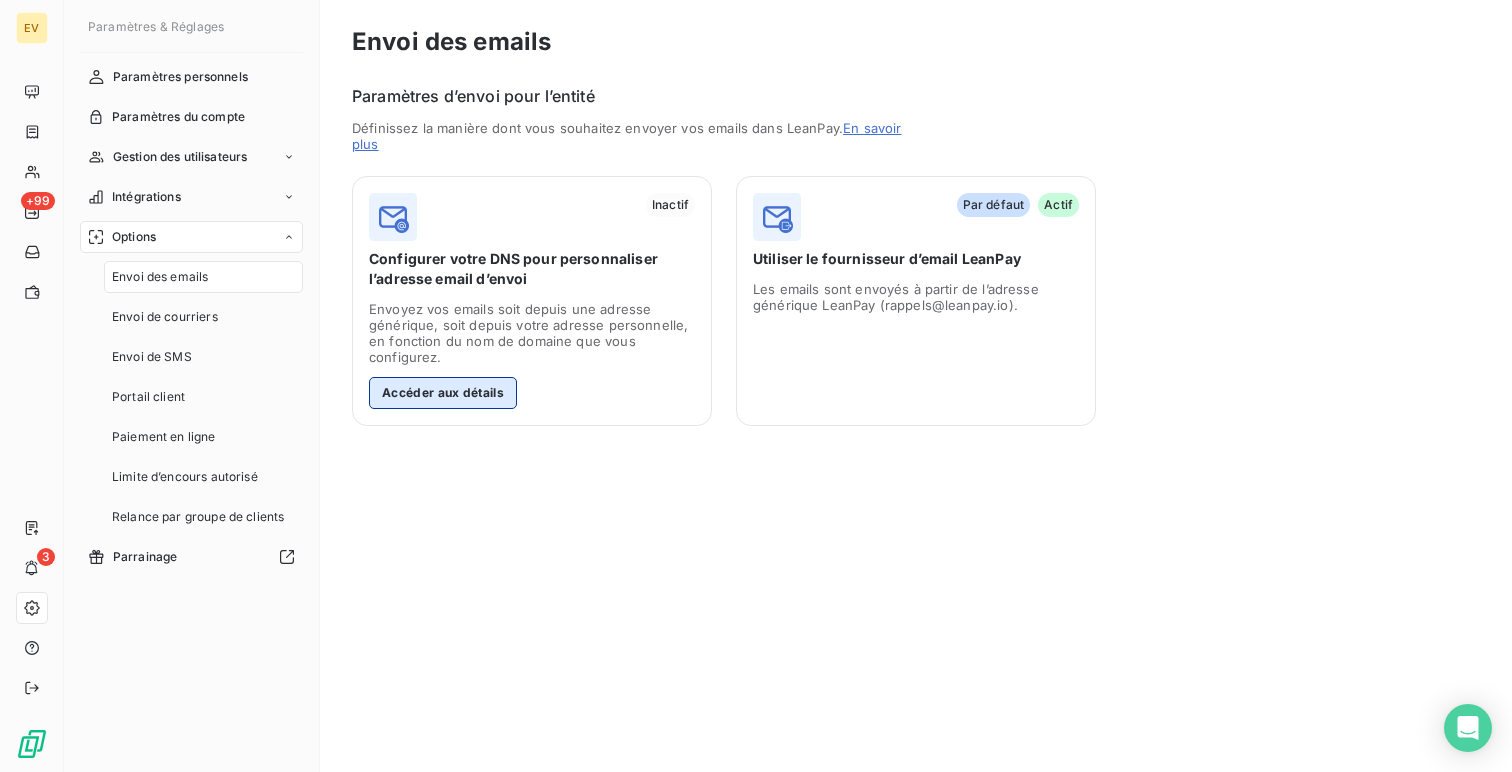 click on "Accéder aux détails" at bounding box center (443, 393) 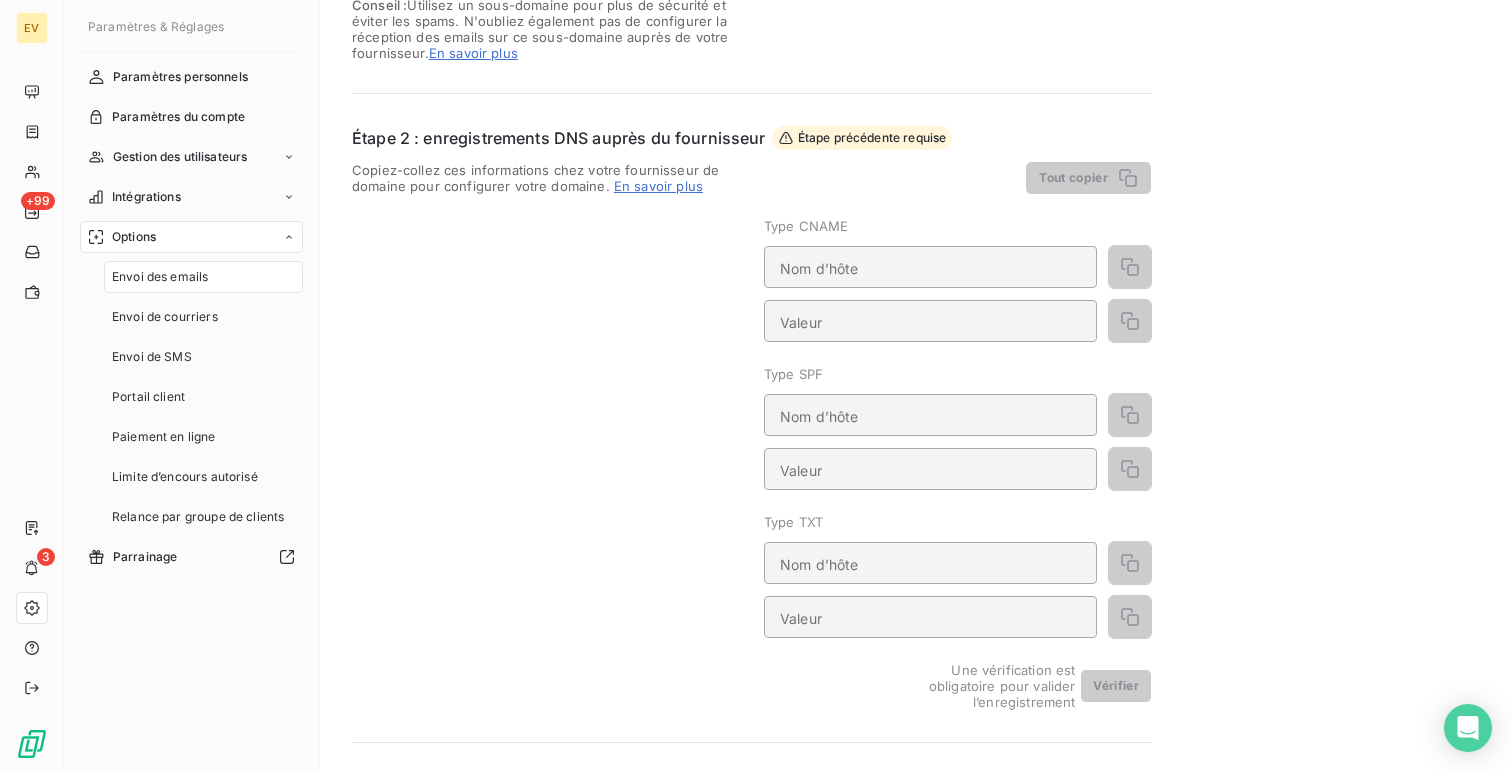 scroll, scrollTop: 0, scrollLeft: 0, axis: both 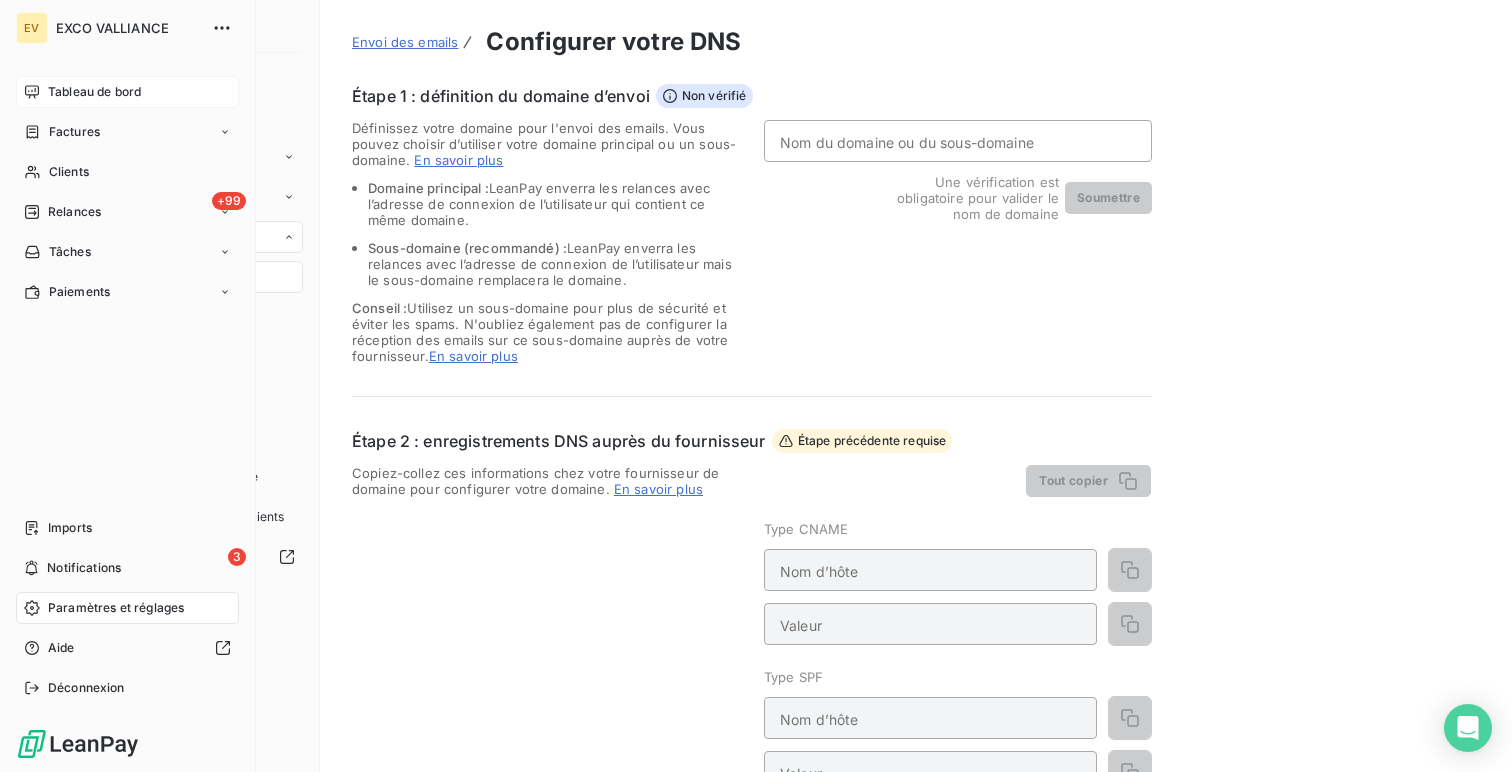 click on "Tableau de bord" at bounding box center [94, 92] 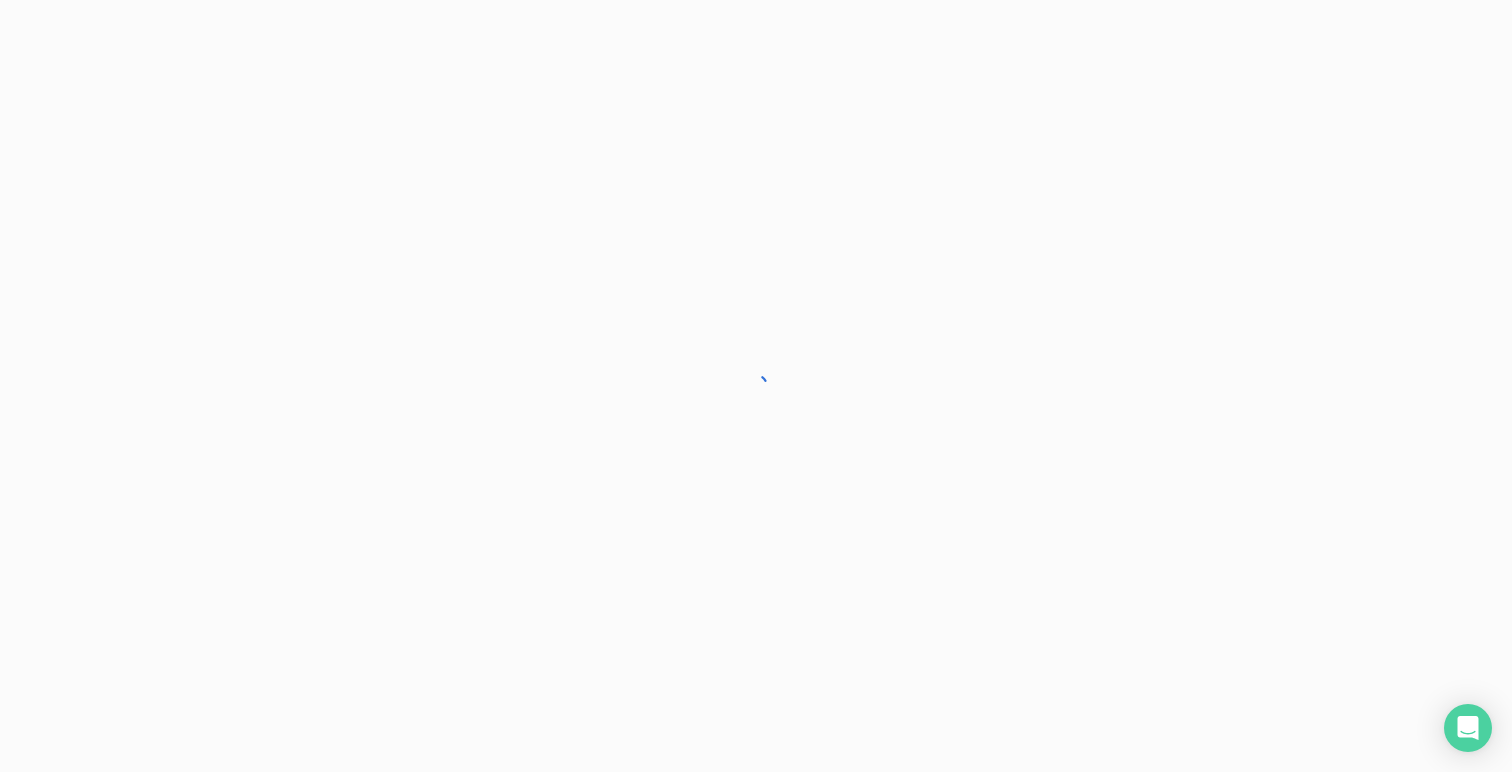 scroll, scrollTop: 0, scrollLeft: 0, axis: both 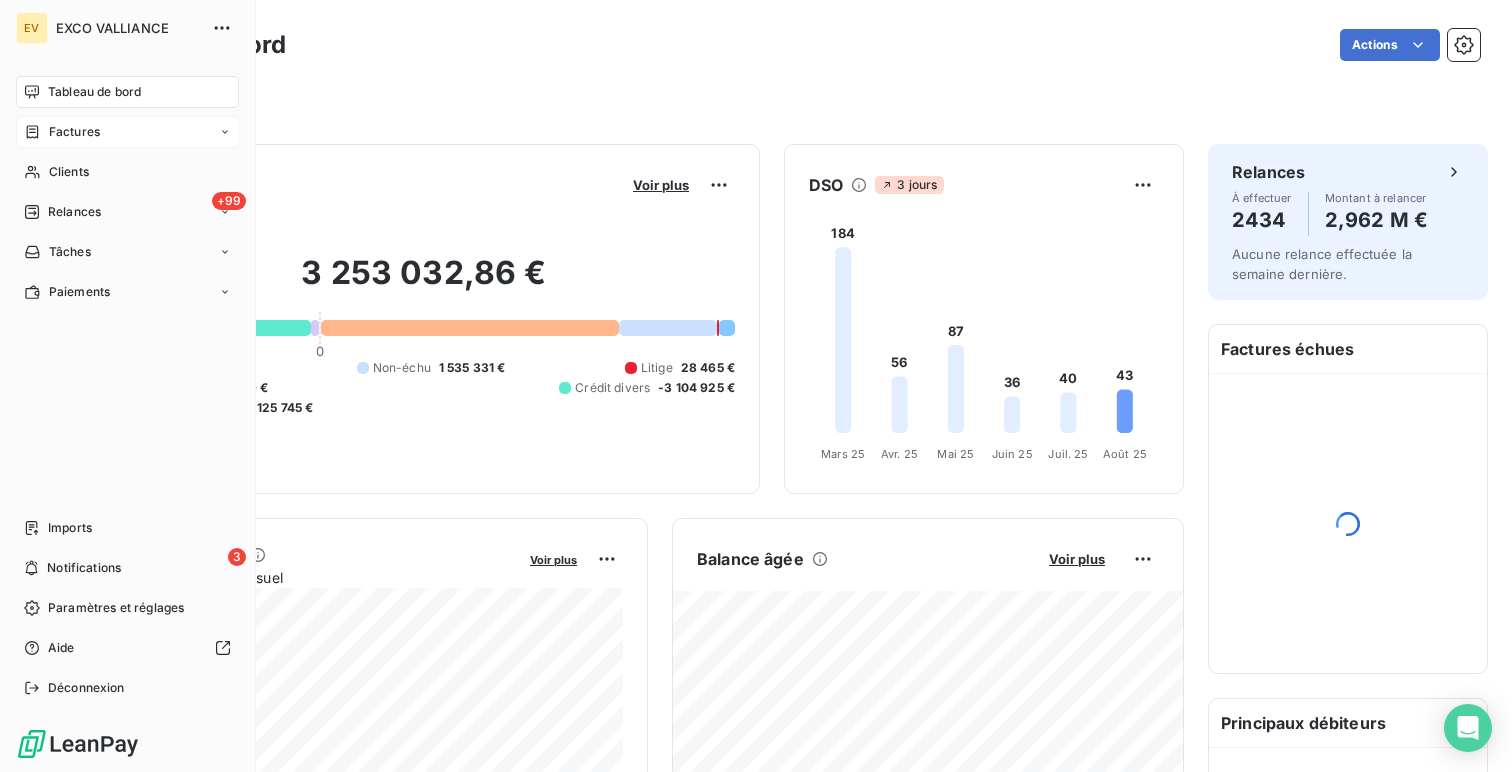 click on "Factures" at bounding box center [74, 132] 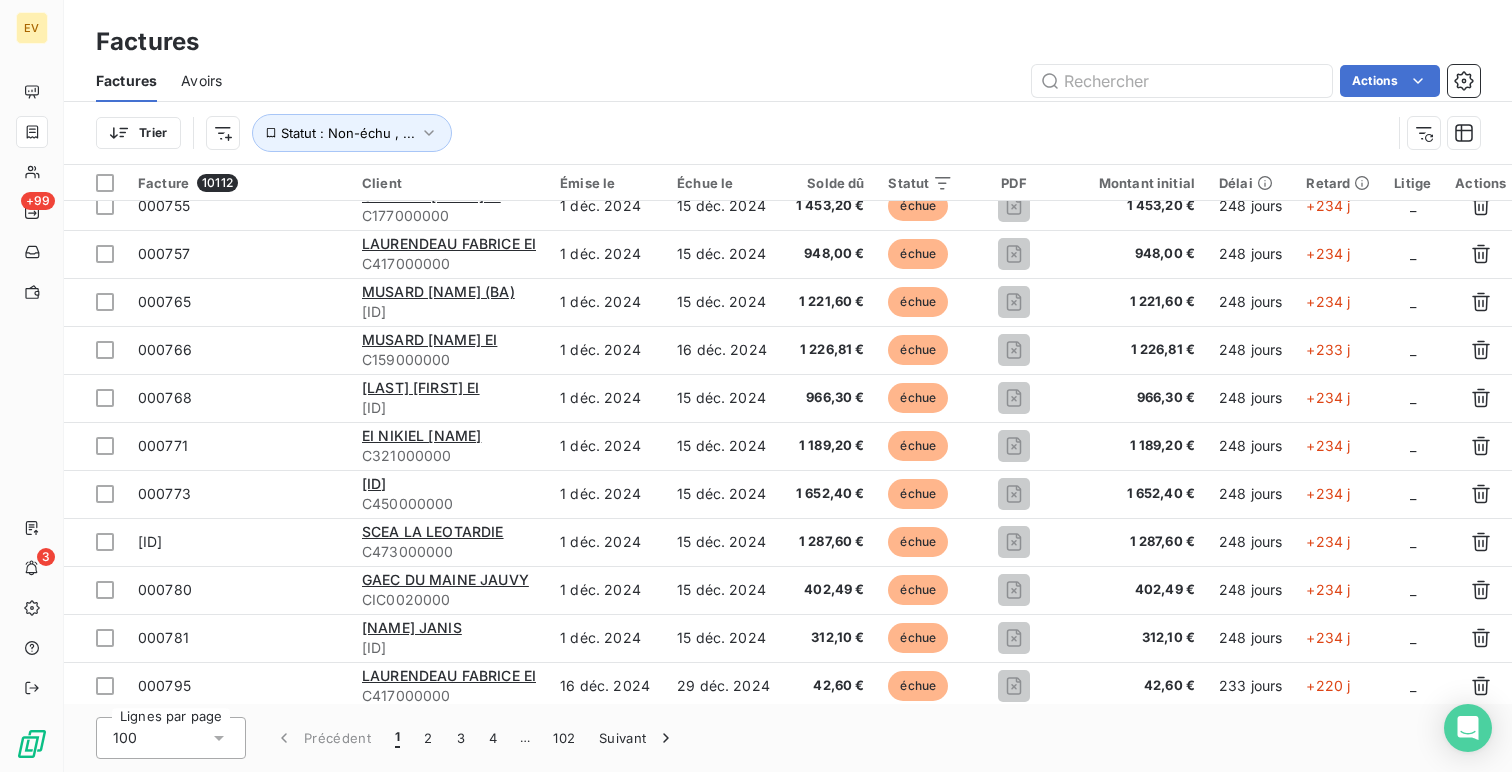 scroll, scrollTop: 0, scrollLeft: 0, axis: both 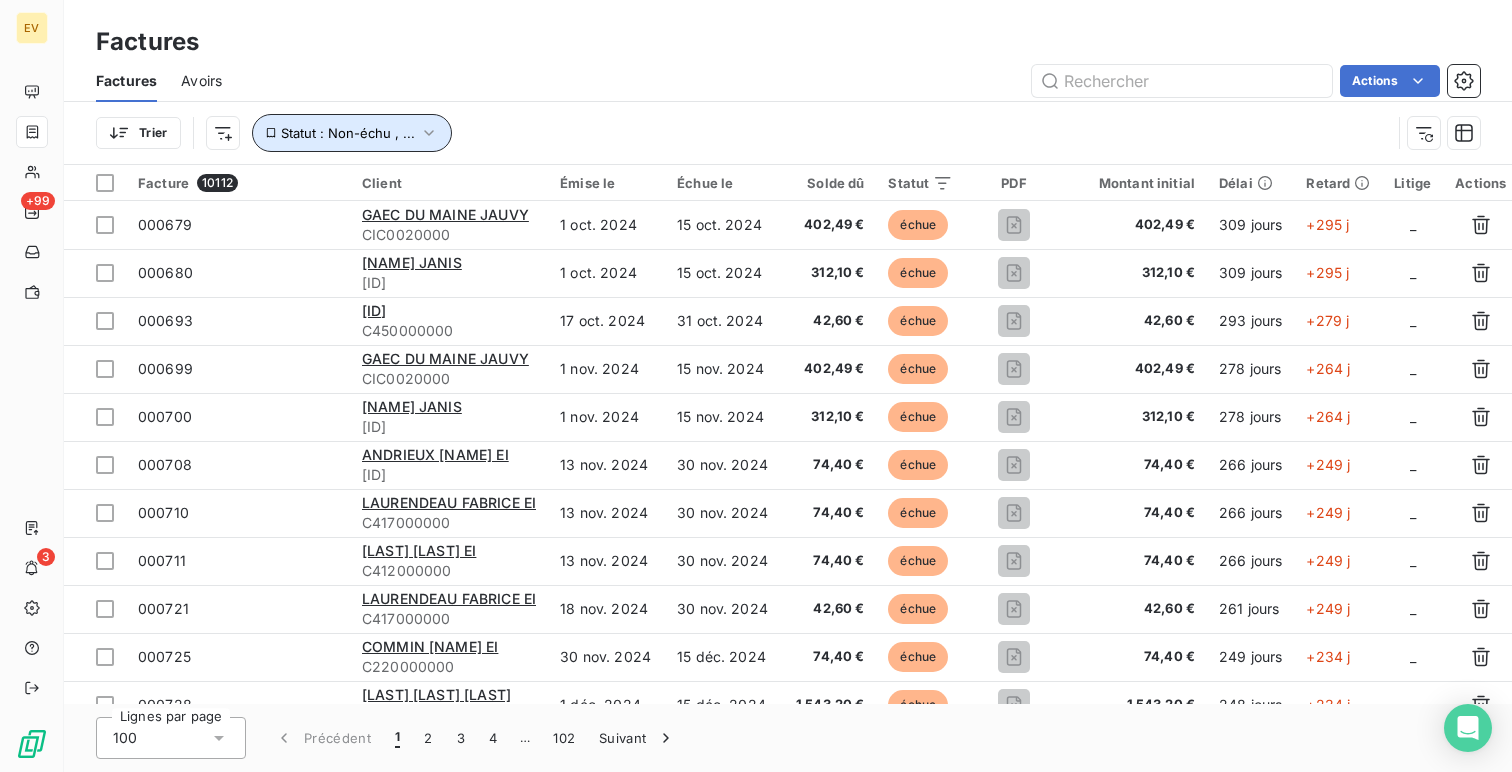 click on "Statut  : Non-échu , ..." at bounding box center (352, 133) 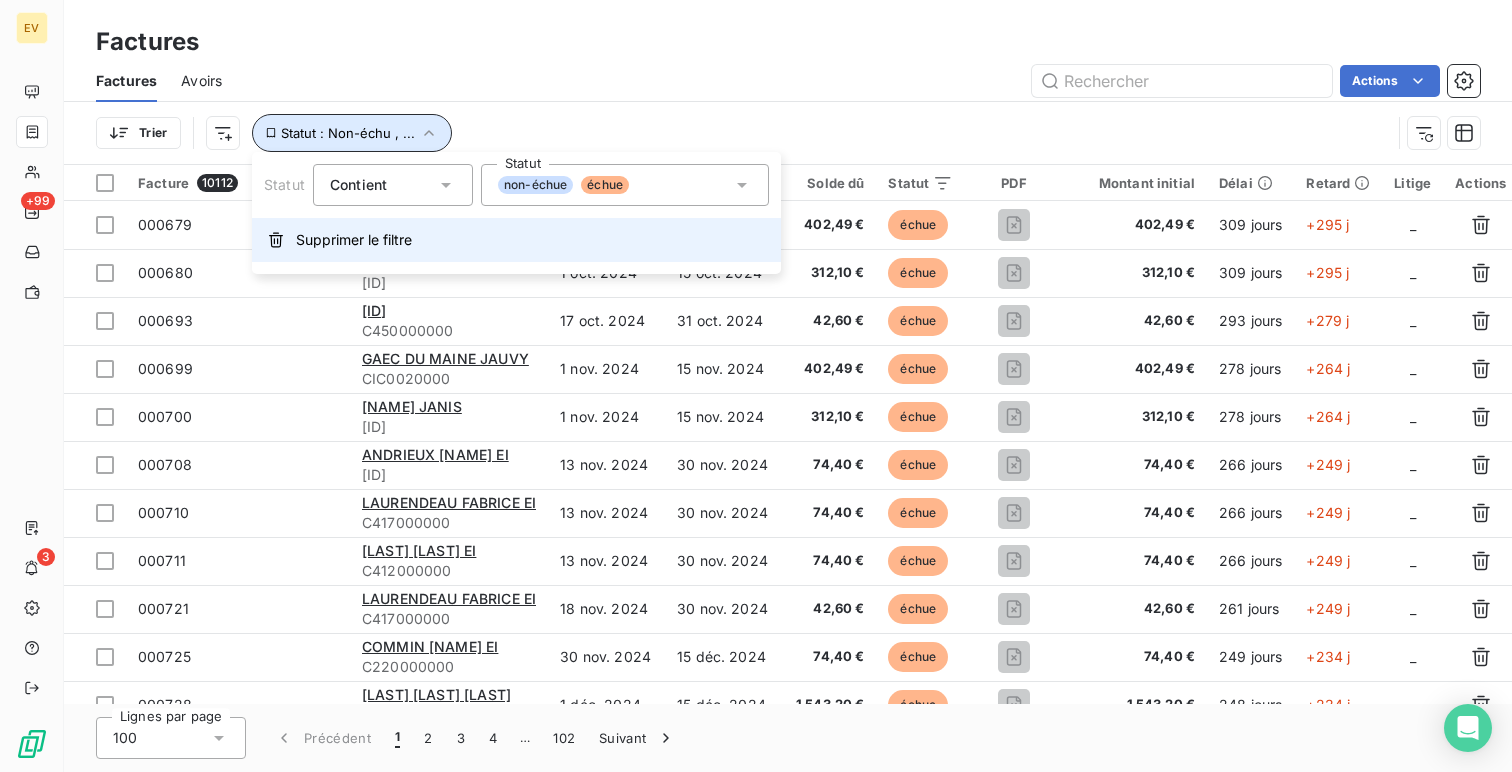 click on "Supprimer le filtre" at bounding box center [516, 240] 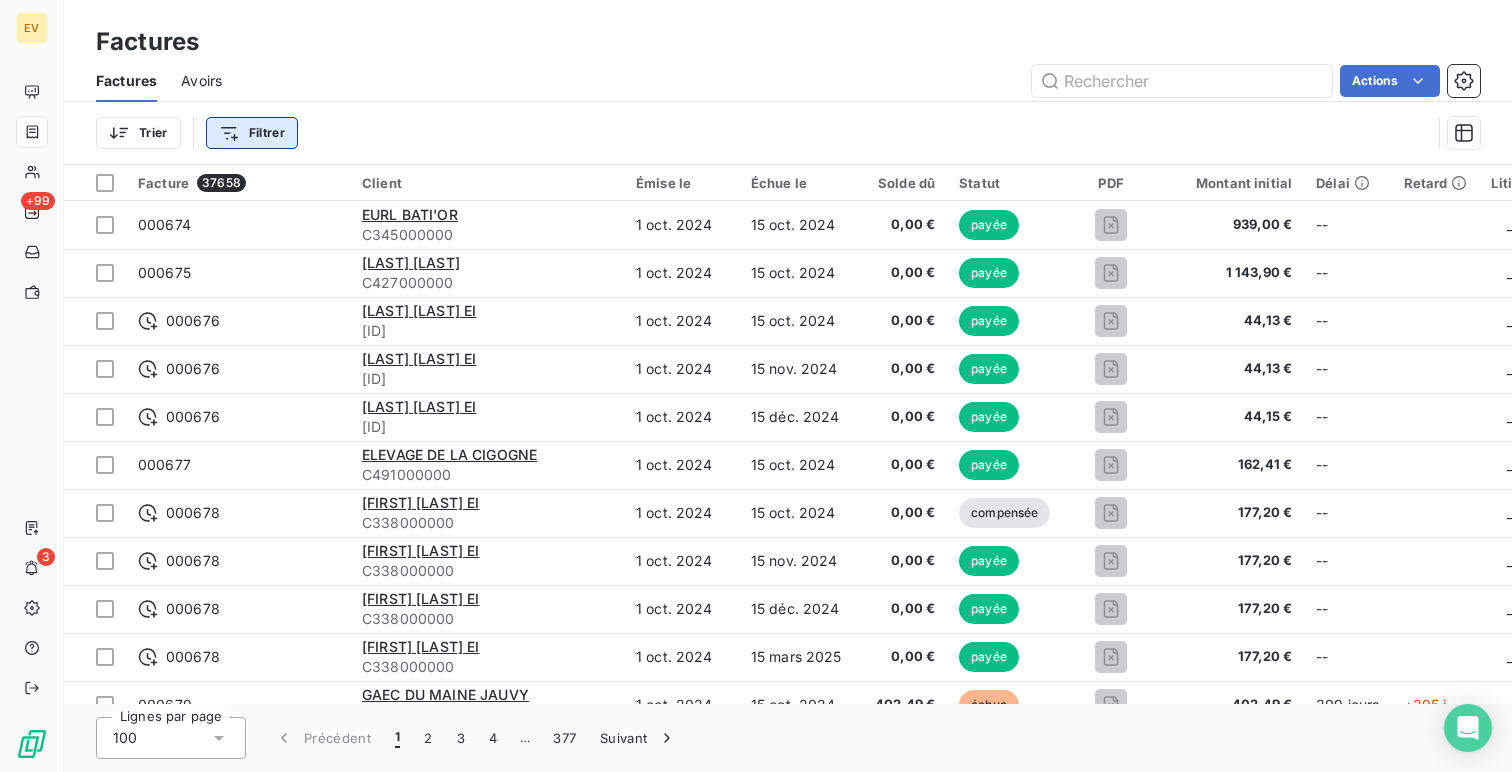 click on "EV +99 3 Factures Factures Avoirs Actions Trier Filtrer Facture 37658 Client Émise le Échue le Solde dû Statut PDF Montant initial Délai Retard   Litige Actions 000674 EURL BATI'OR C345000000 1 oct. 2024 15 oct. 2024 0,00 € payée 939,00 € -- _ 000675 AUGAY [NAME] EI C427000000 1 oct. 2024 15 oct. 2024 0,00 € payée 1 143,90 € -- _ 000676 BOUYER [NAME] EI CIC0013000 1 oct. 2024 15 oct. 2024 0,00 € payée 44,13 € -- _ 000676 BOUYER [NAME] EI CIC0013000 1 oct. 2024 15 nov. 2024 0,00 € payée 44,13 € -- _ 000676 BOUYER [NAME] EI CIC0013000 1 oct. 2024 15 déc. 2024 0,00 € payée 44,15 € -- _ 000677 ELEVAGE DE LA CIGOGNE C491000000 1 oct. 2024 15 oct. 2024 0,00 € payée 162,41 € -- _ 000678 PIERRE DIT BLANCHET [NAME] EI C338000000 1 oct. 2024 15 oct. 2024 0,00 € compensée 177,20 € -- _ 000678 PIERRE DIT BLANCHET [NAME] EI C338000000 1 oct. 2024 15 nov. 2024 0,00 € payée 177,20 € -- _ 000678 PIERRE DIT BLANCHET [NAME] EI C338000000 --" at bounding box center [756, 386] 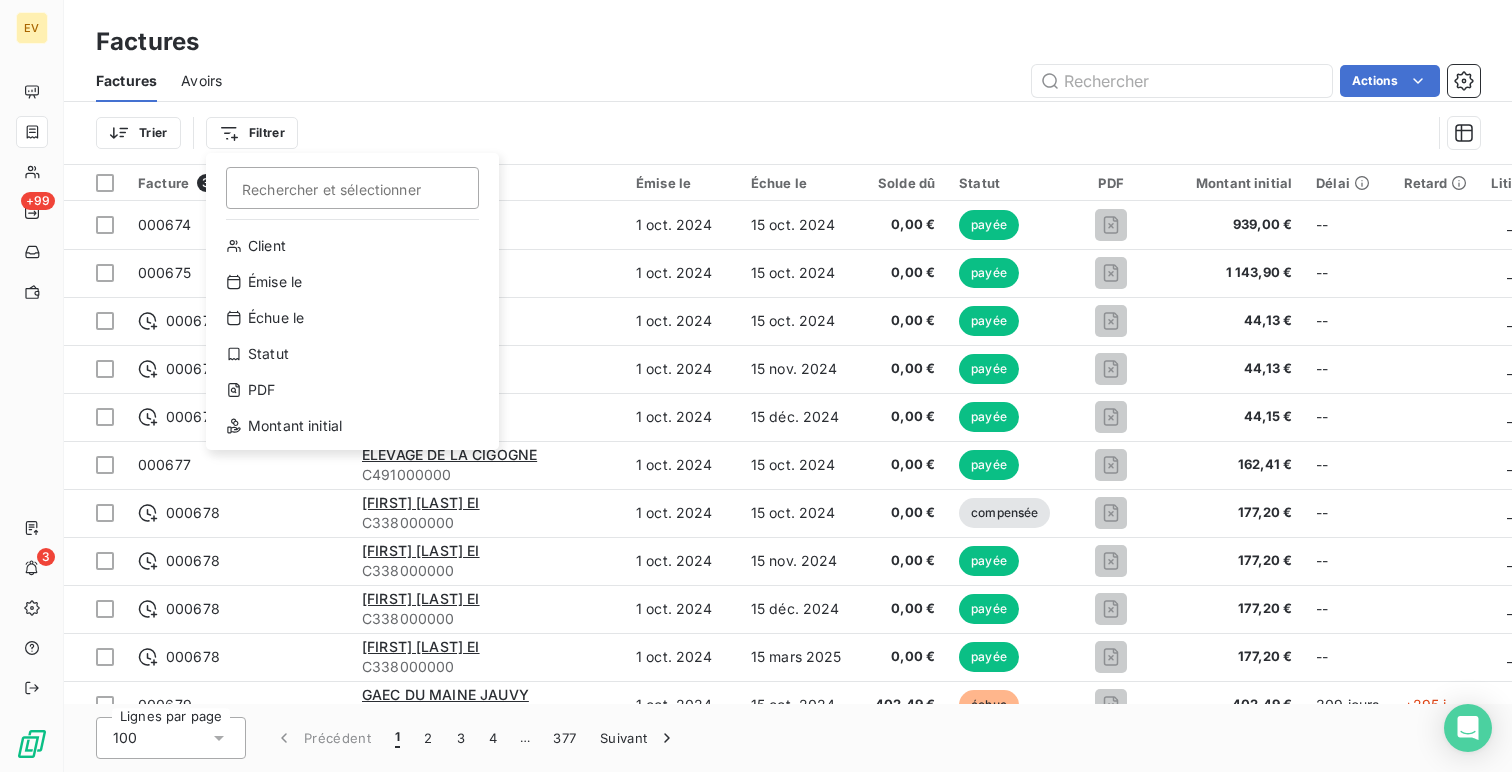 click on "Client Émise le Échue le Statut PDF Montant initial" at bounding box center (352, 336) 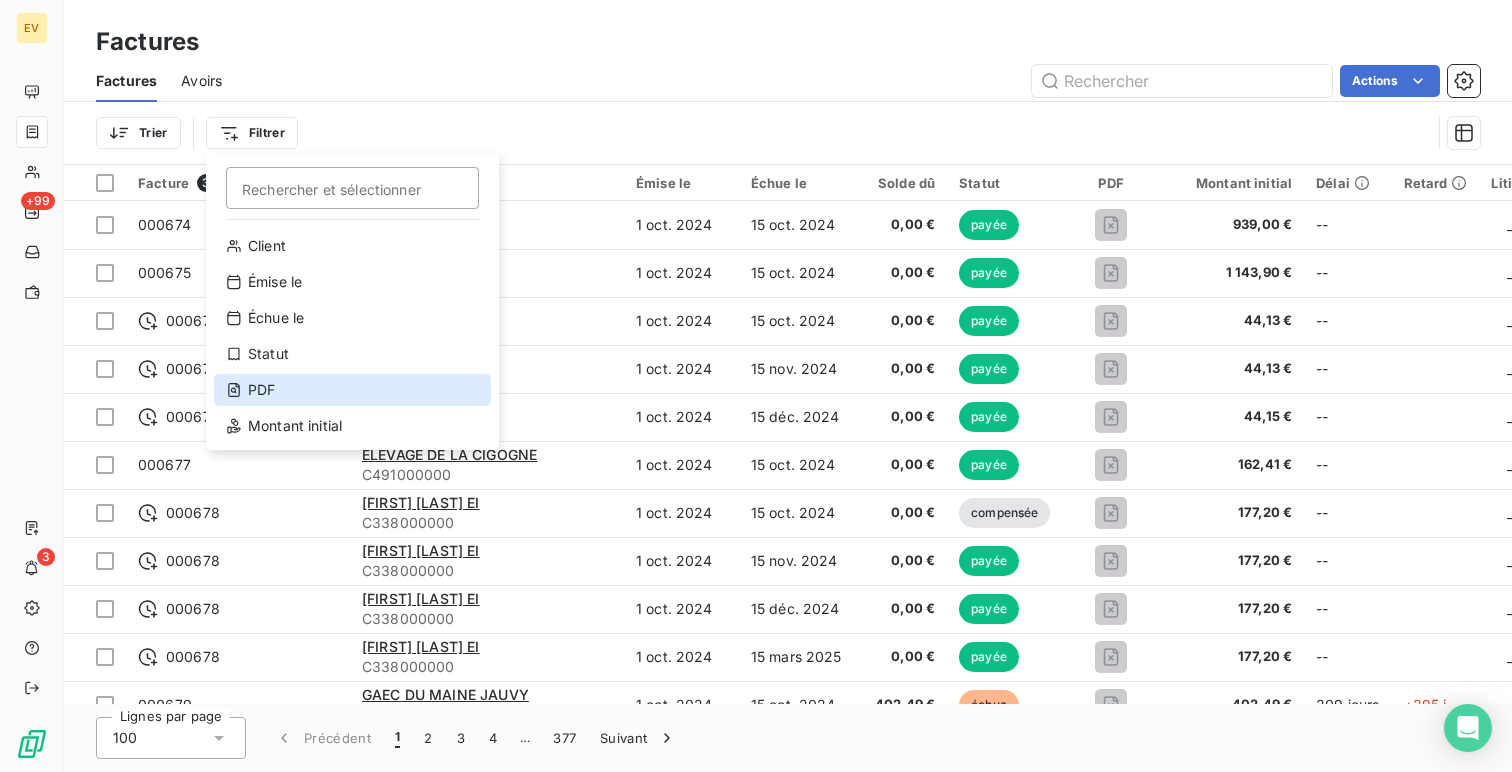 click on "PDF" at bounding box center [352, 390] 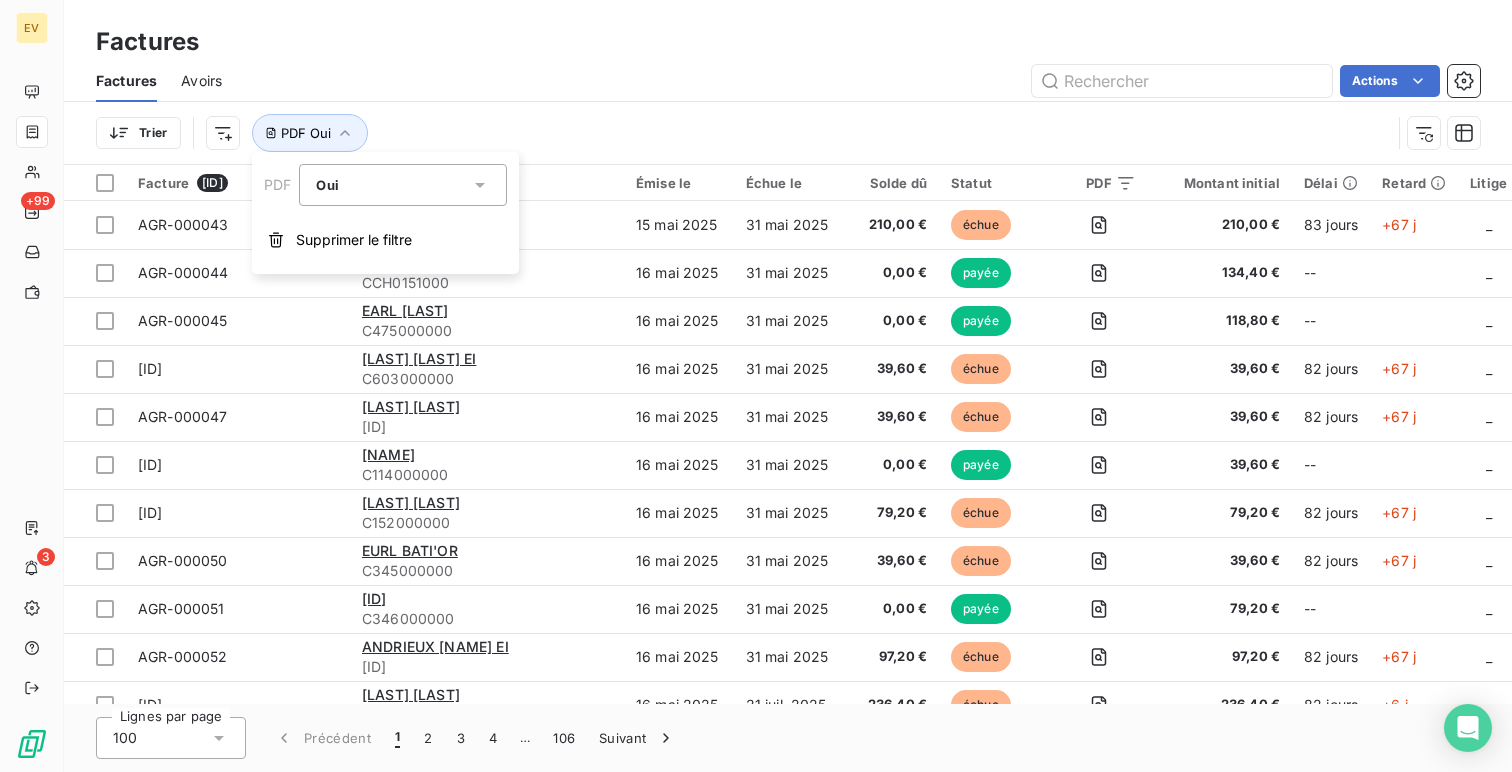click on "Actions" at bounding box center [863, 81] 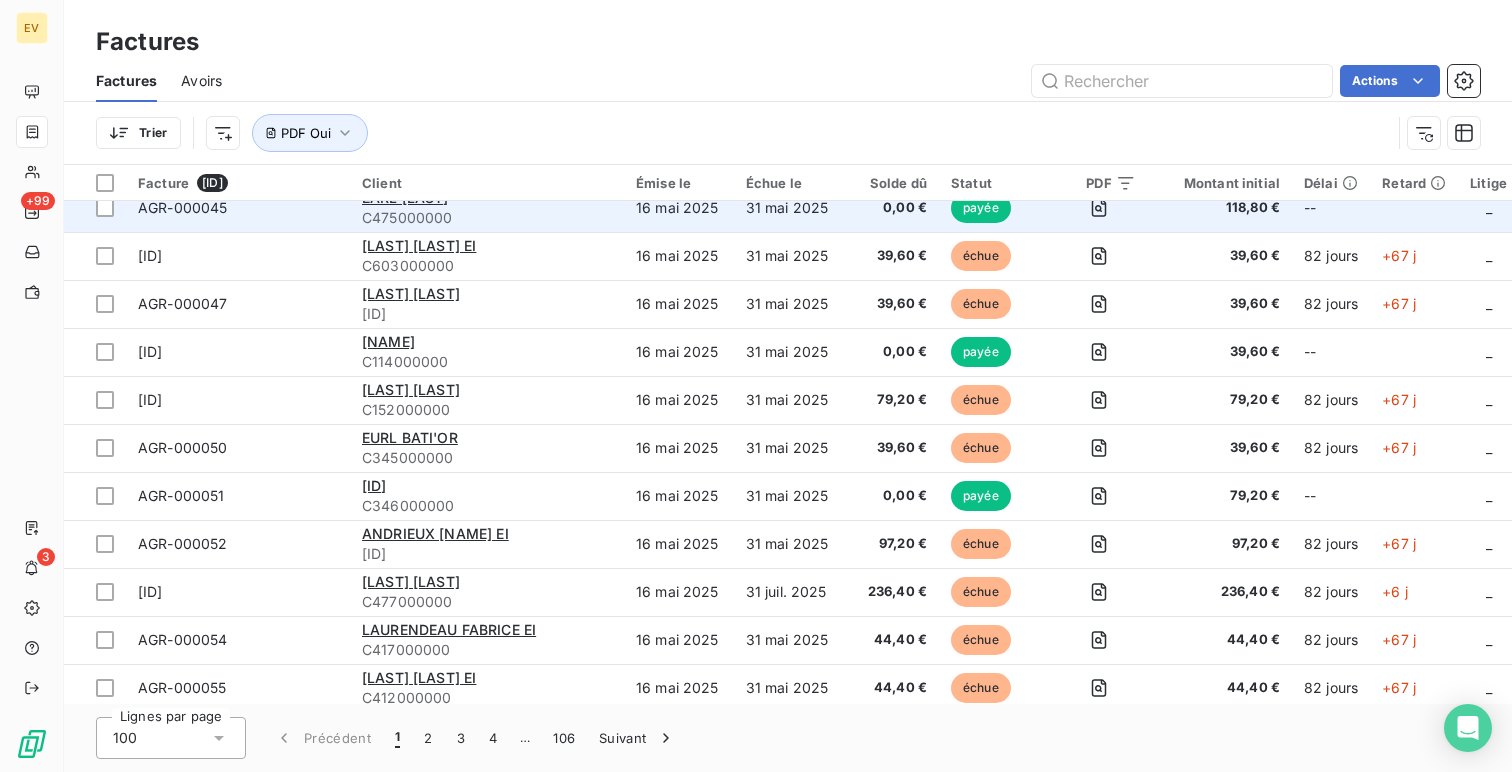 scroll, scrollTop: 0, scrollLeft: 0, axis: both 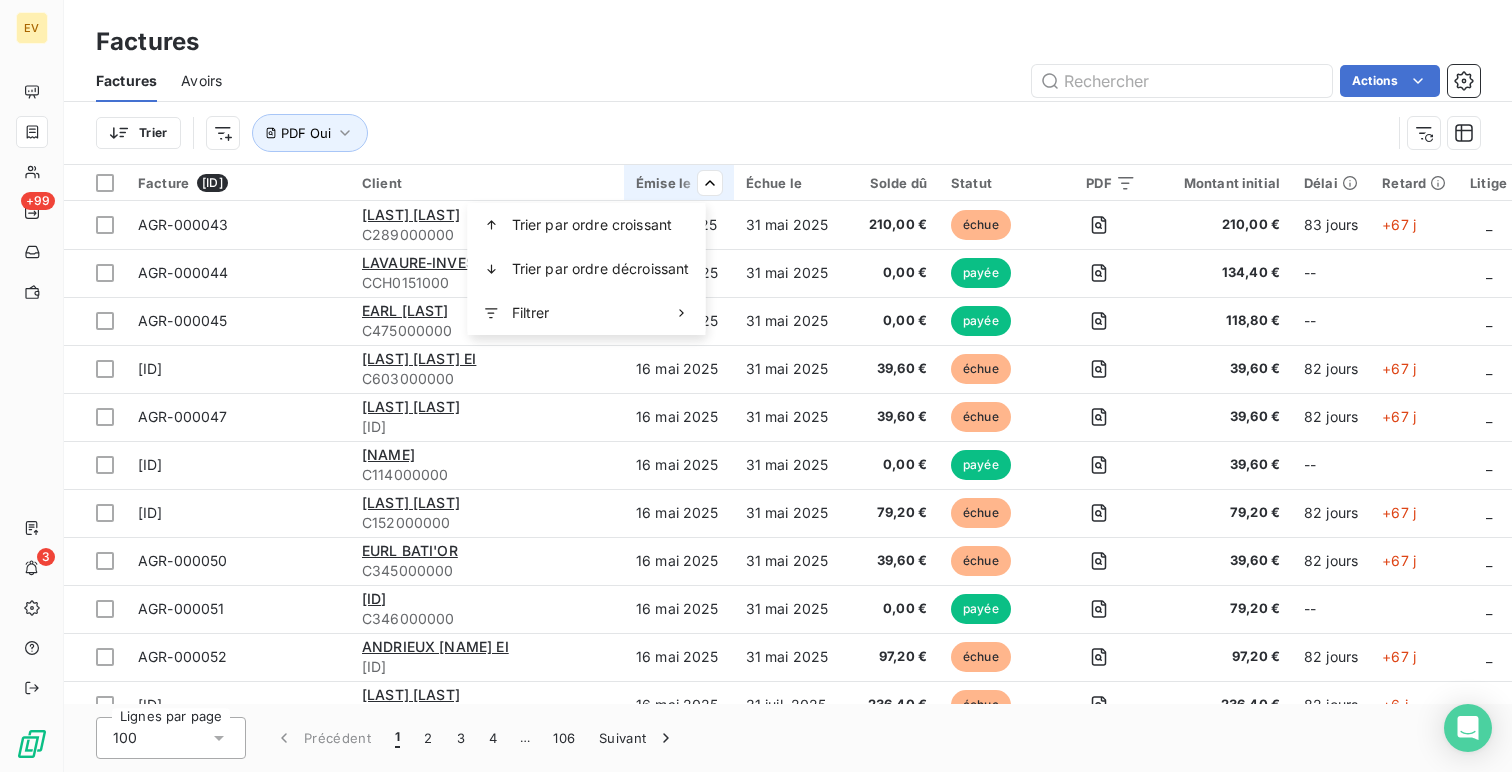 click on "Factures Factures Avoirs Actions Trier PDF   Oui Facture 10511 Client Émise le Échue le Solde dû Statut PDF Montant initial Délai Retard   Litige Actions AGR-000043 PHELIPPEAU SYLVIANE EI C289000000 15 mai 2025 31 mai 2025 210,00 € échue 210,00 € 83 jours +67 j _ AGR-000044 LAVAURE-INVEST CCH0151000 16 mai 2025 31 mai 2025 0,00 € payée 134,40 € -- _ AGR-000045 EARL RIBADIERE C475000000 16 mai 2025 31 mai 2025 0,00 € payée 118,80 € -- _ AGR-000046 GATINAUD JEAN-PIERRE EI C603000000 16 mai 2025 31 mai 2025 39,60 € échue 39,60 € 82 jours +67 j _ AGR-000047 LAFONT FABRICE EI C416000000 16 mai 2025 31 mai 2025 39,60 € échue 39,60 € 82 jours +67 j _ AGR-000048 JABOUILLE C114000000 16 mai 2025 31 mai 2025 0,00 € payée 39,60 € -- _ AGR-000049 RIVAUD REGIS C152000000 16 mai 2025 31 mai 2025 79,20 € échue 79,20 € 82 jours +67 j _ AGR-000050 EURL BATI'OR C345000000 16 mai 2025 31 mai 2025 39,60 € échue 39,60 € 82 jours +67 j _ payée _" at bounding box center [756, 386] 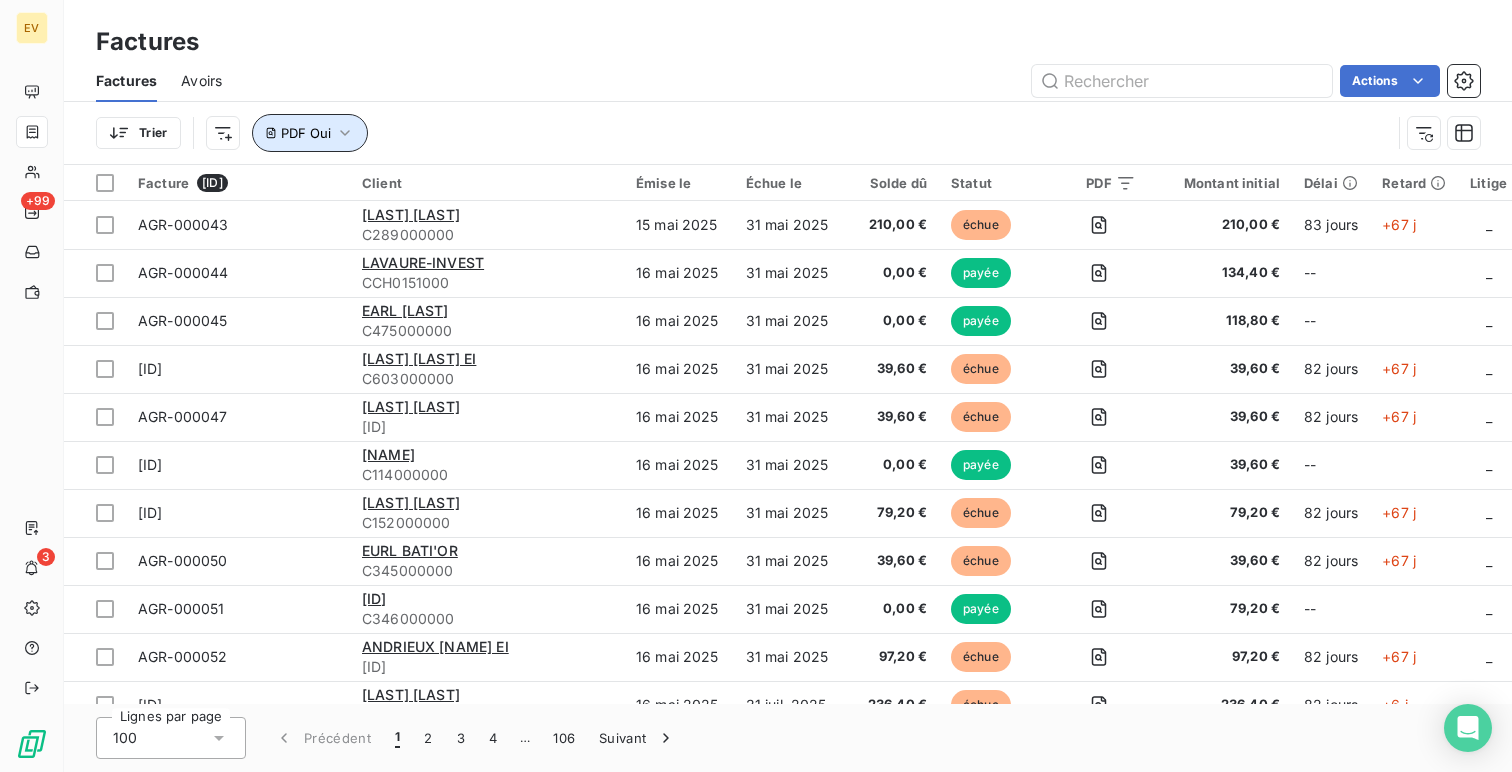 click on "PDF   Oui" at bounding box center [306, 133] 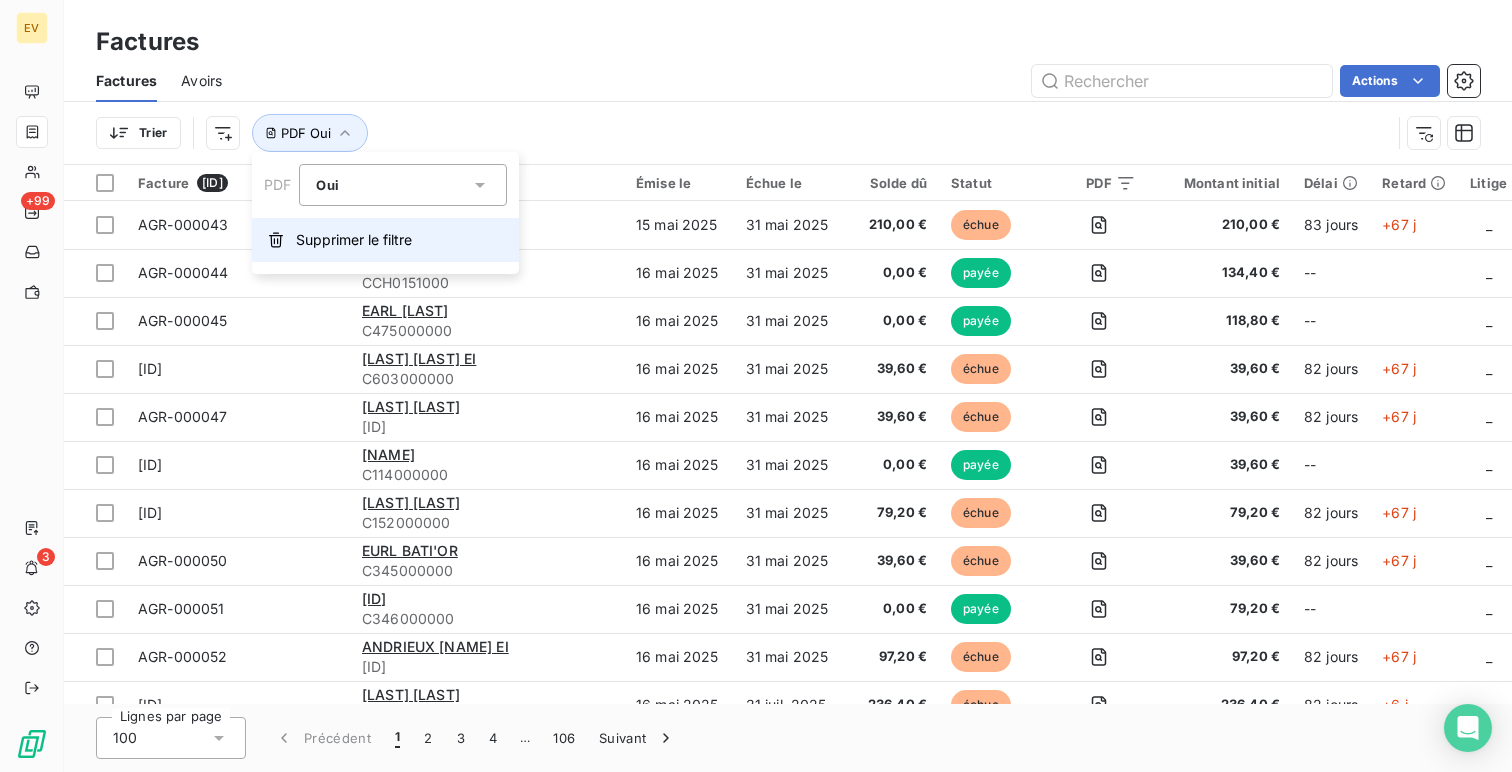 click on "Supprimer le filtre" at bounding box center (354, 240) 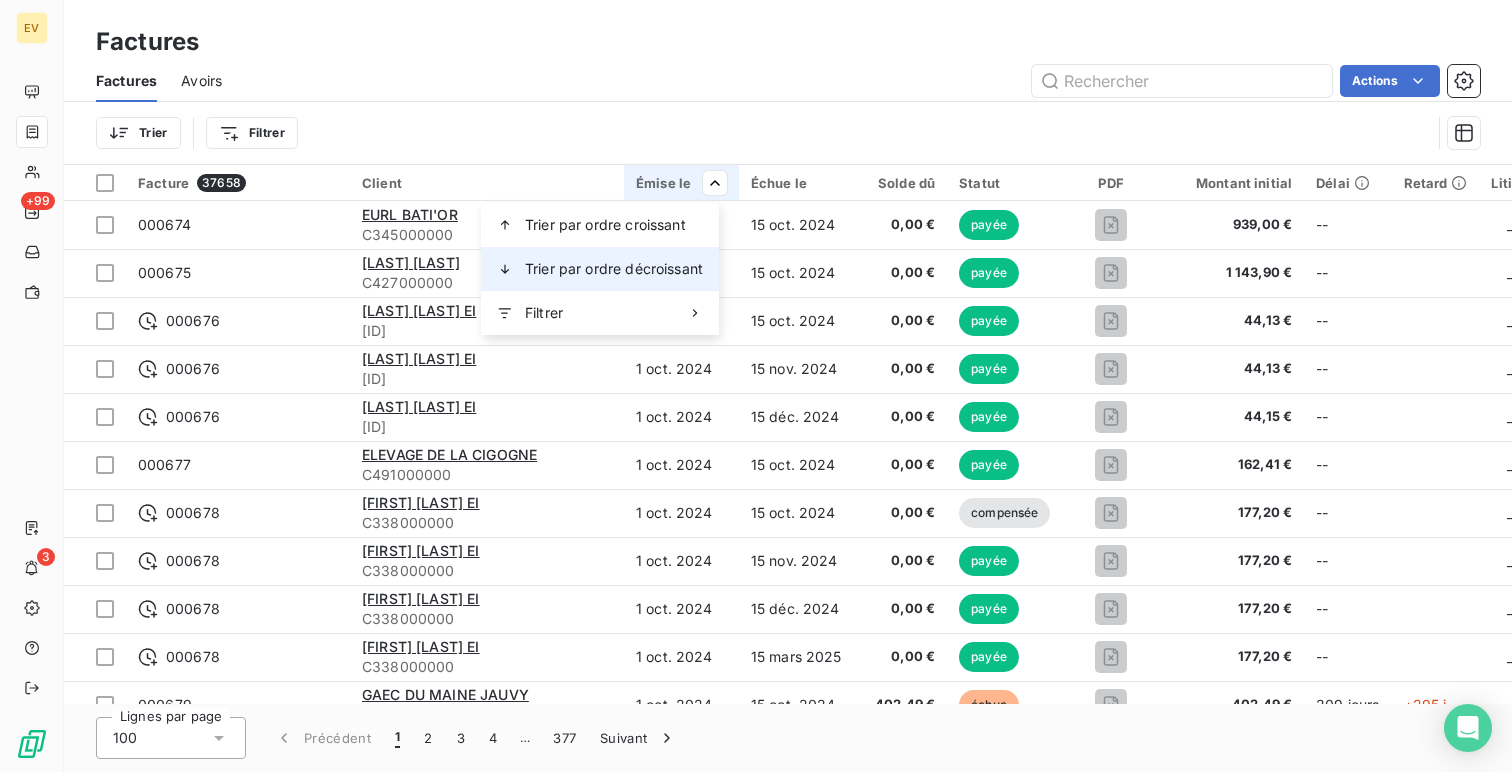 click on "Trier par ordre décroissant" at bounding box center [614, 269] 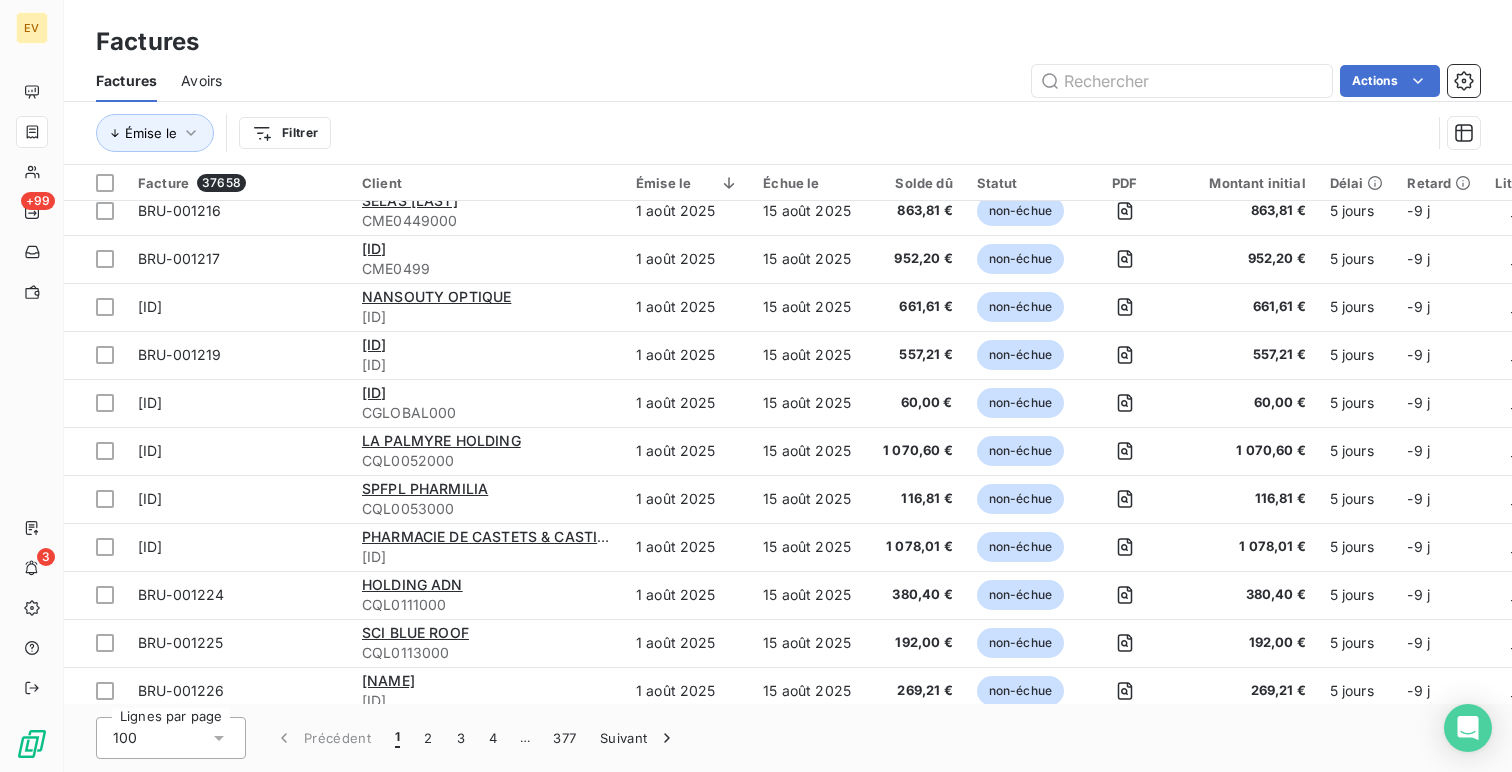 scroll, scrollTop: 4305, scrollLeft: 0, axis: vertical 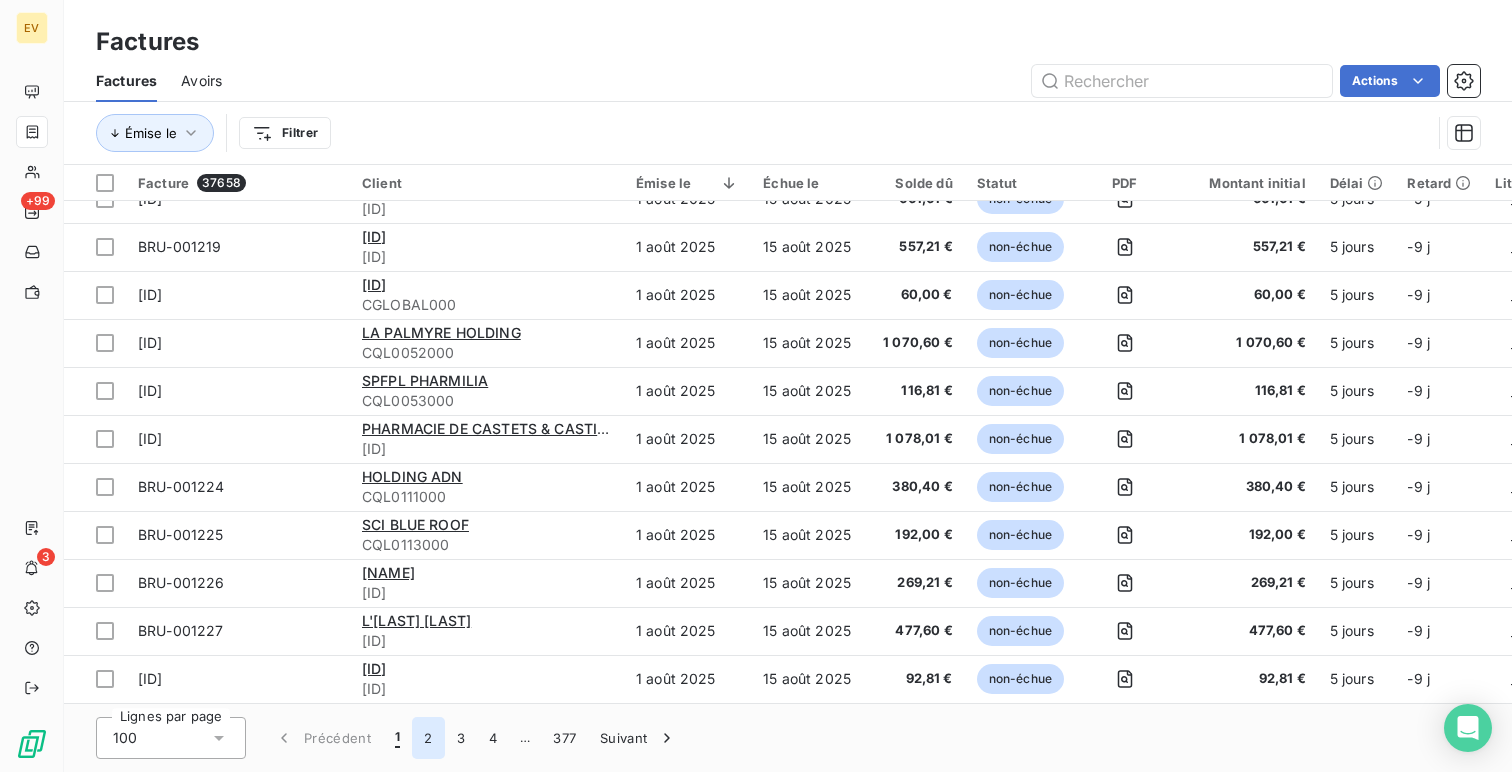 click on "2" at bounding box center (428, 738) 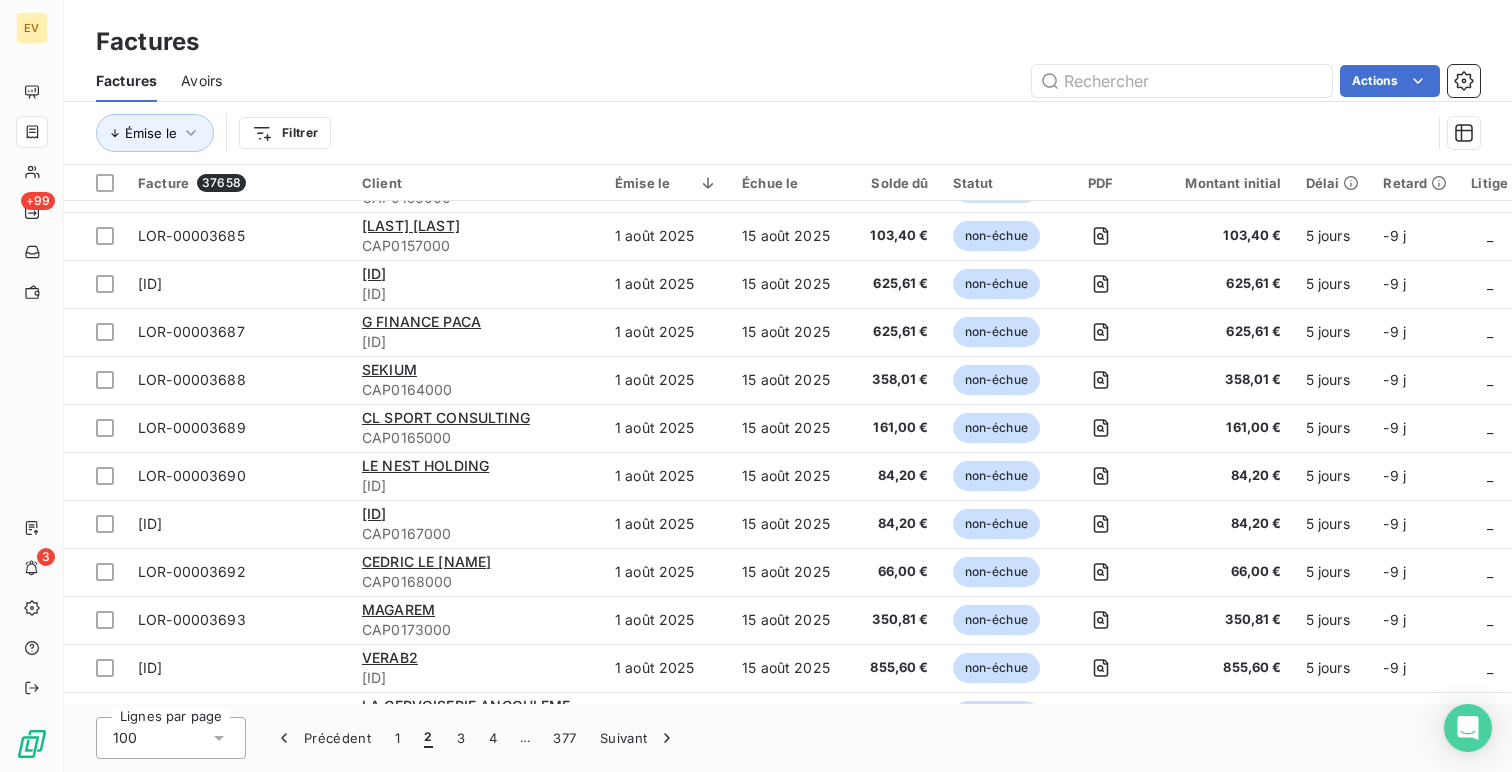 scroll, scrollTop: 4305, scrollLeft: 0, axis: vertical 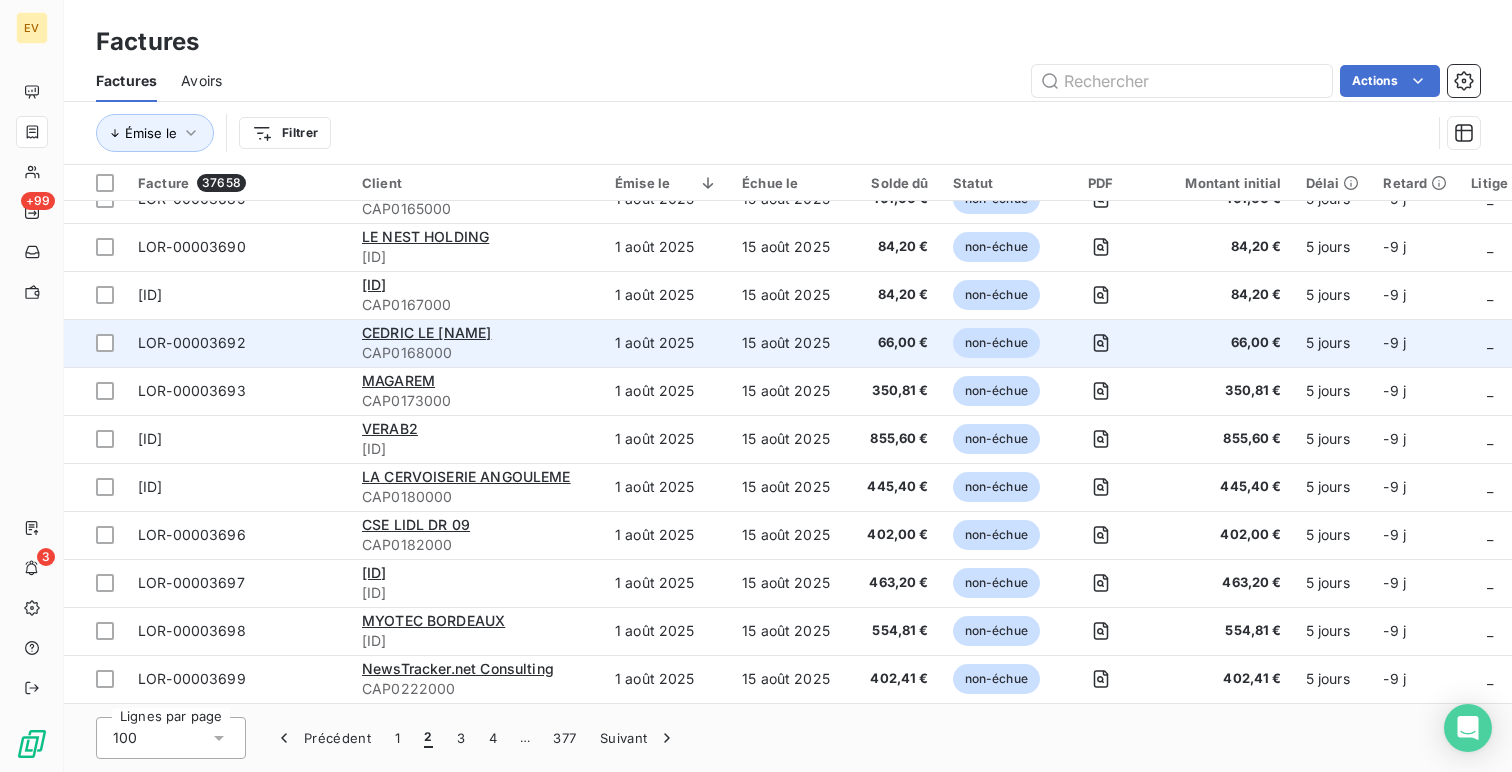 click on "1 août 2025" at bounding box center (666, 343) 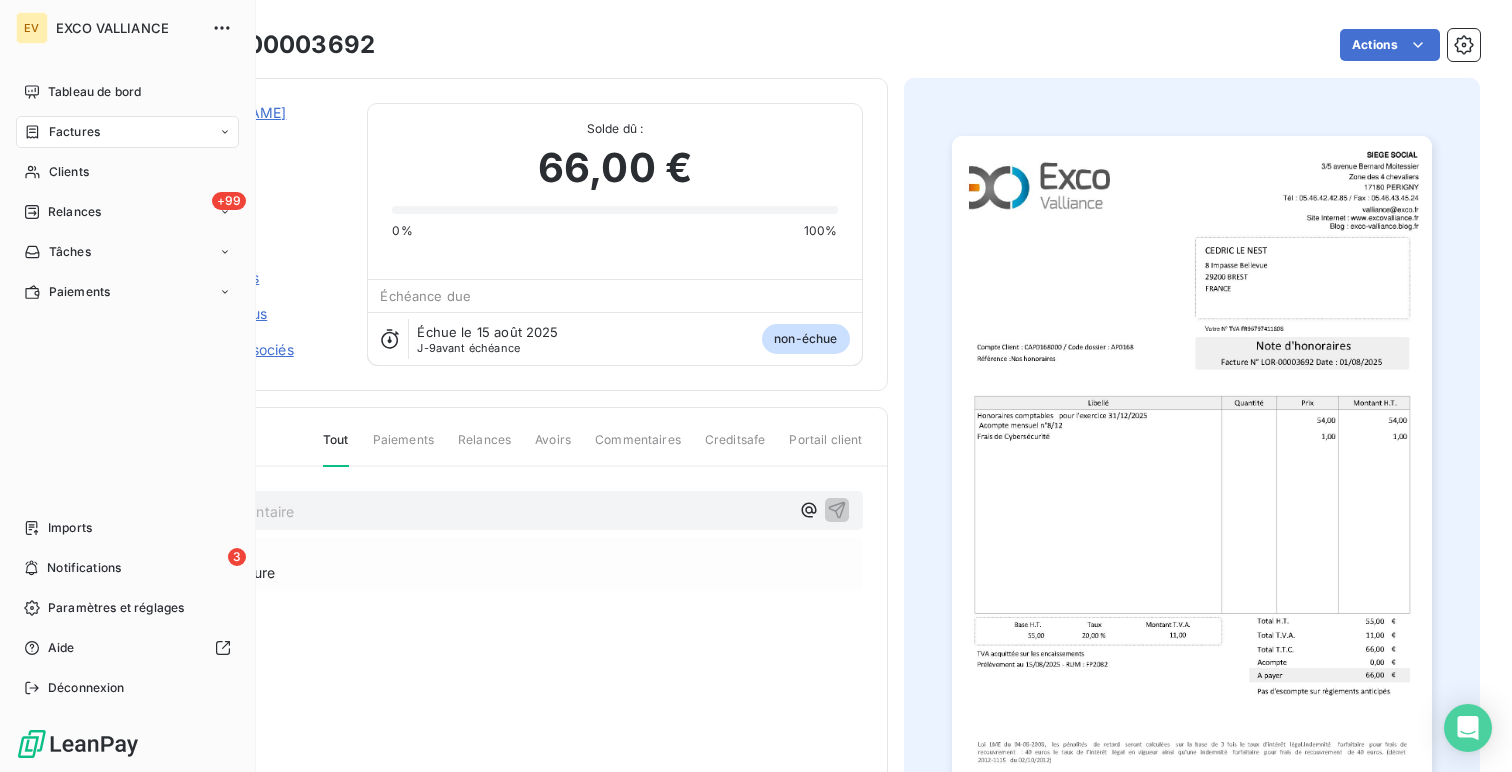 click on "Factures" at bounding box center (62, 132) 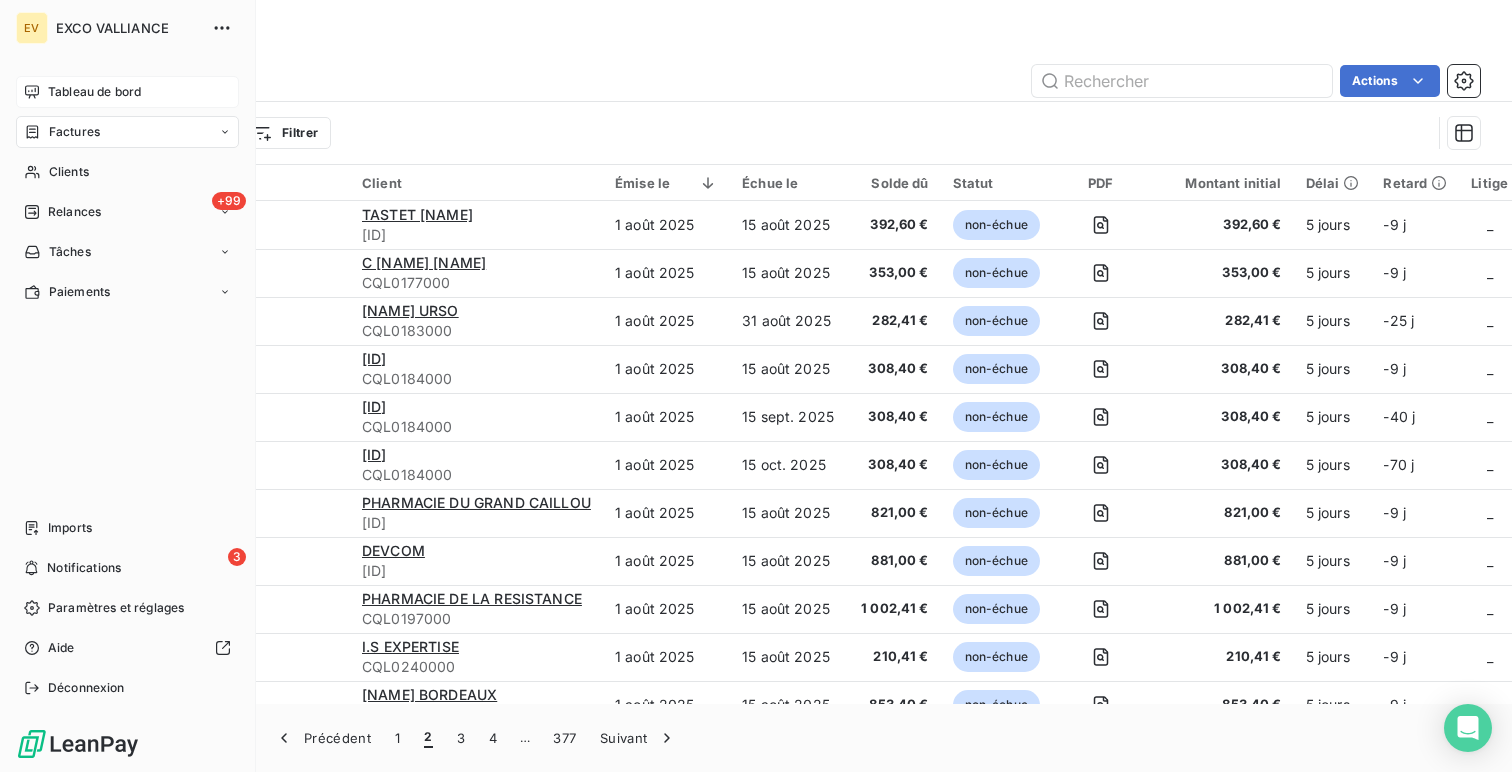 click on "Tableau de bord" at bounding box center [127, 92] 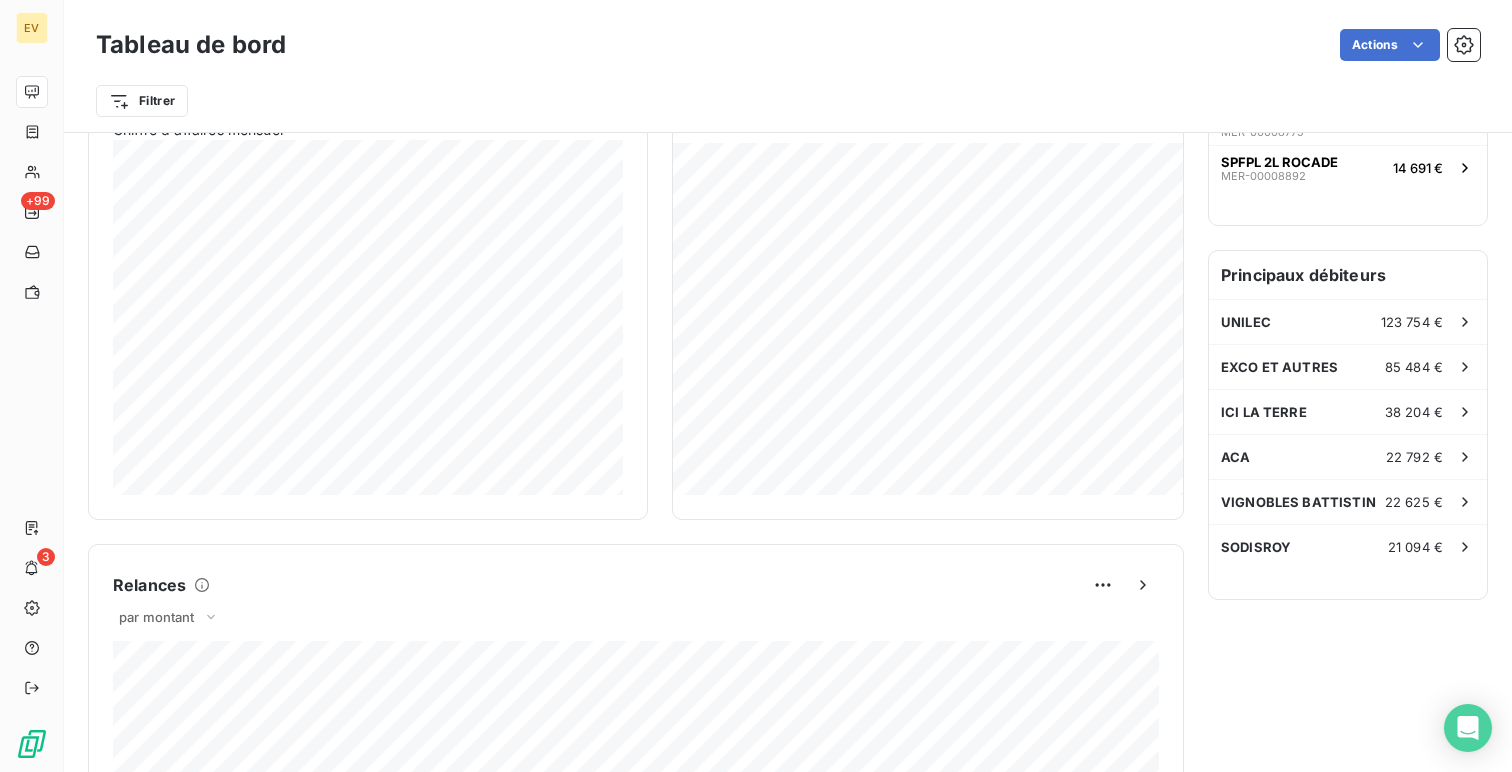 scroll, scrollTop: 0, scrollLeft: 0, axis: both 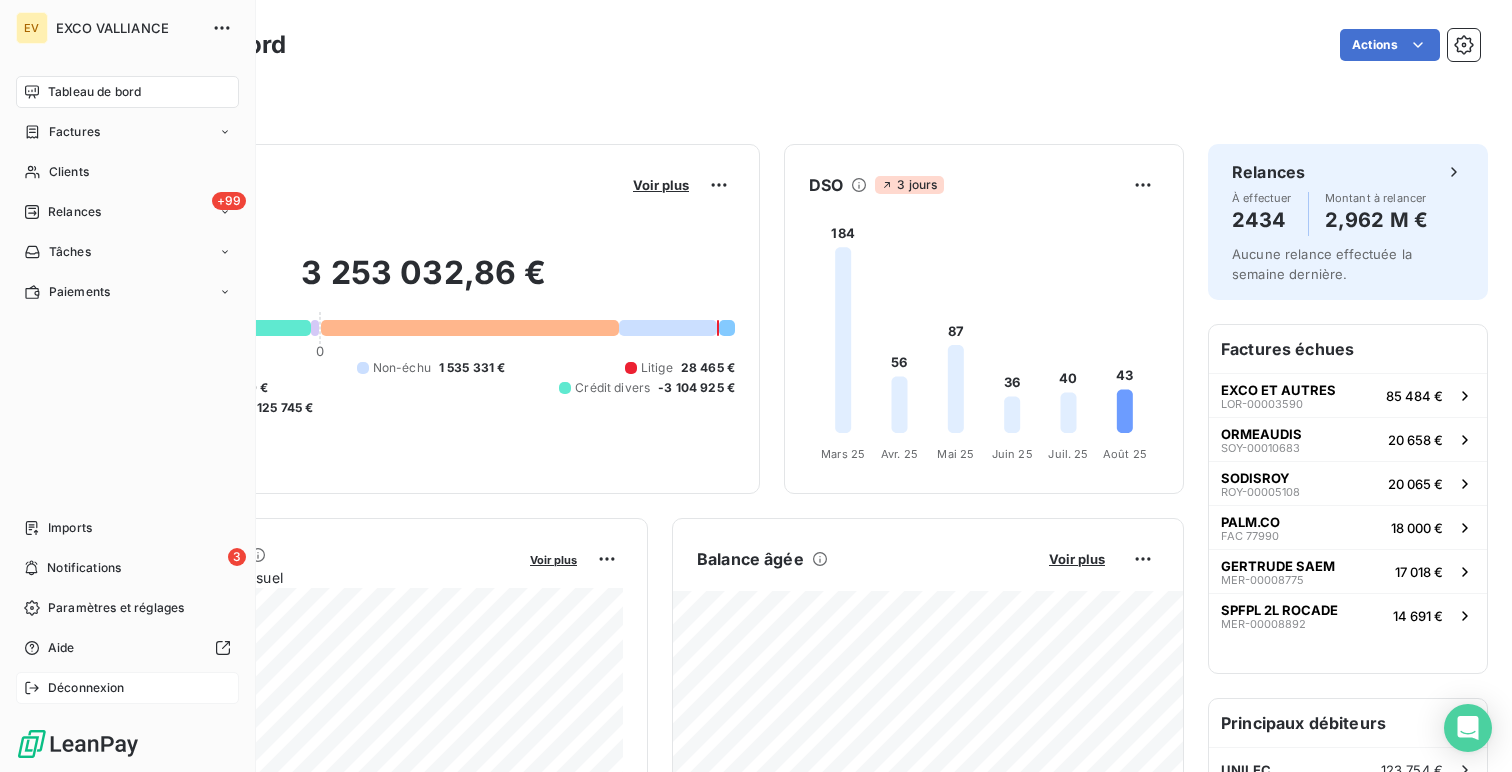 click on "Déconnexion" at bounding box center (86, 688) 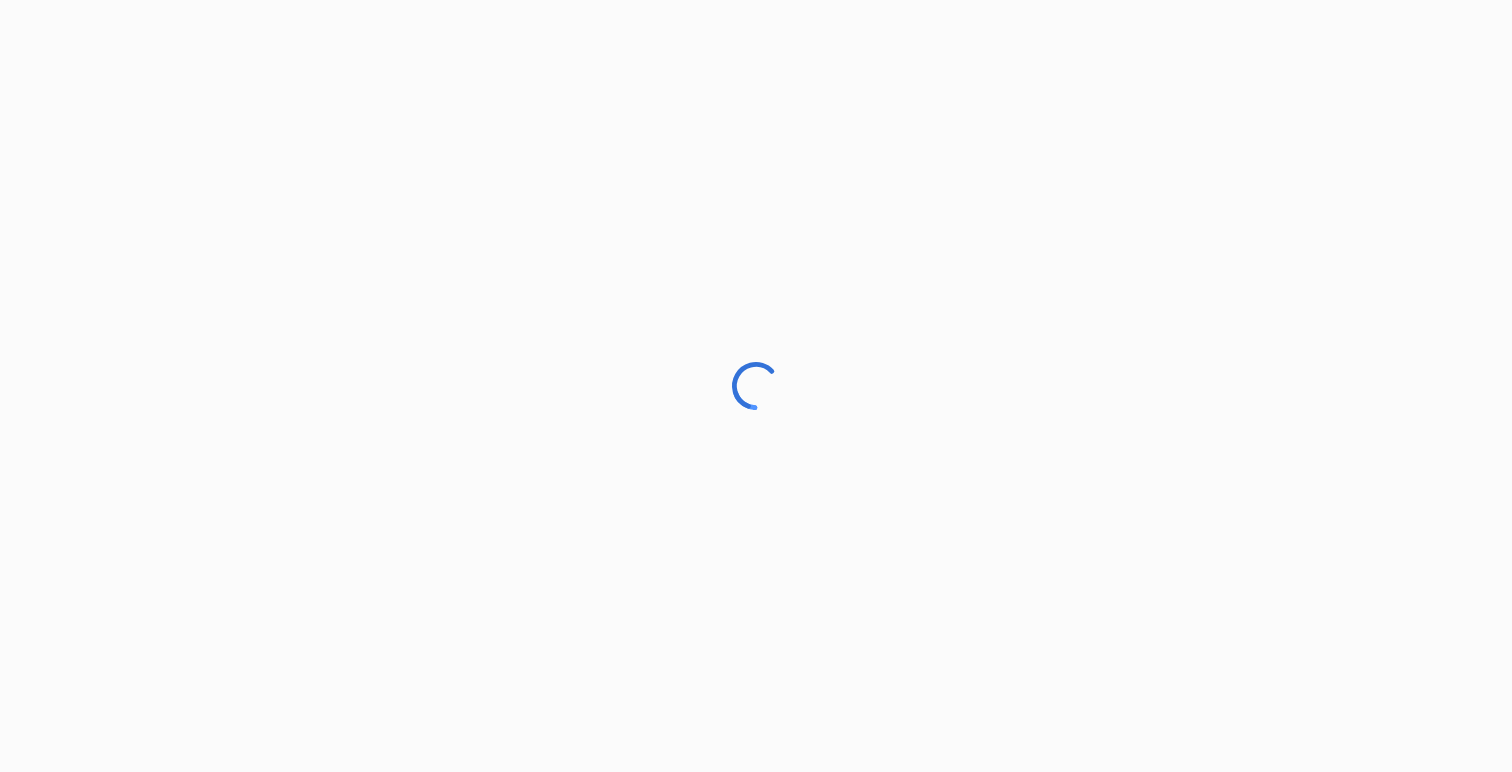 scroll, scrollTop: 0, scrollLeft: 0, axis: both 